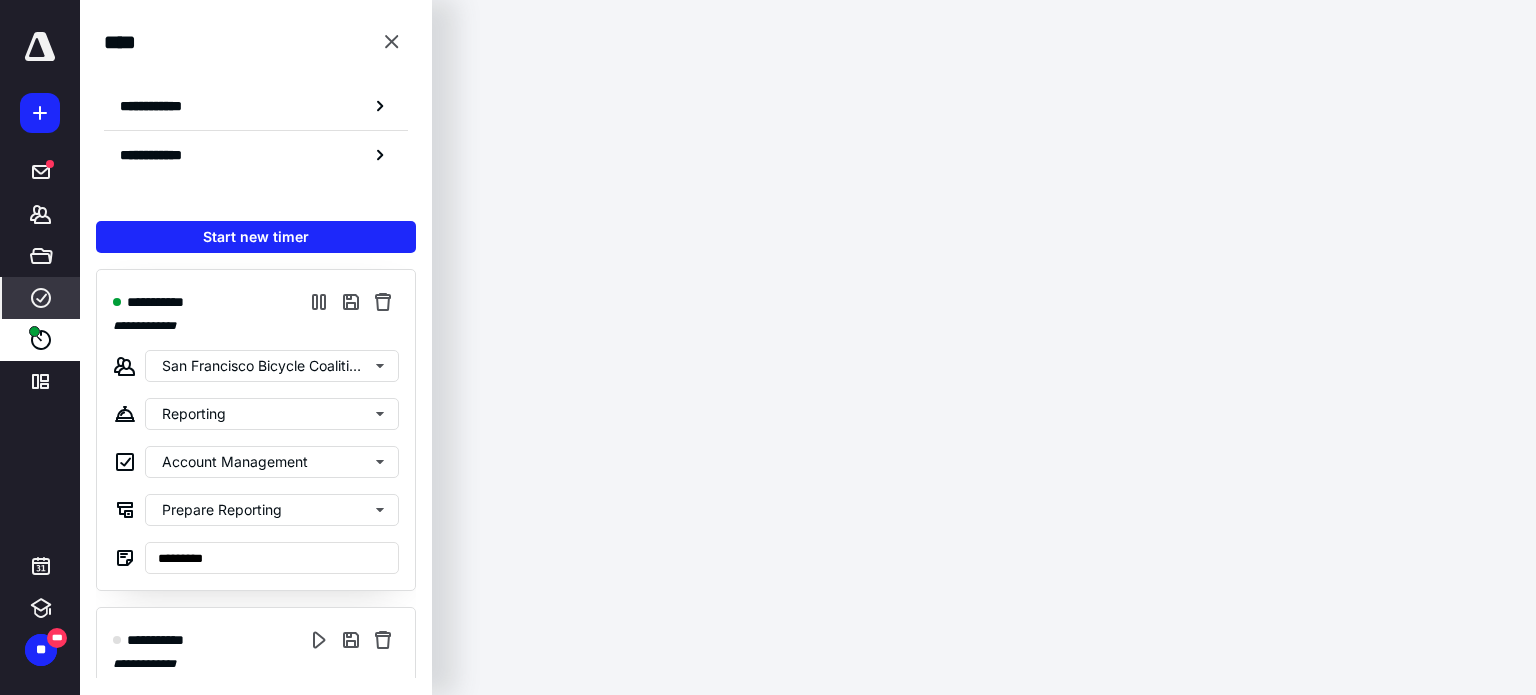 scroll, scrollTop: 0, scrollLeft: 0, axis: both 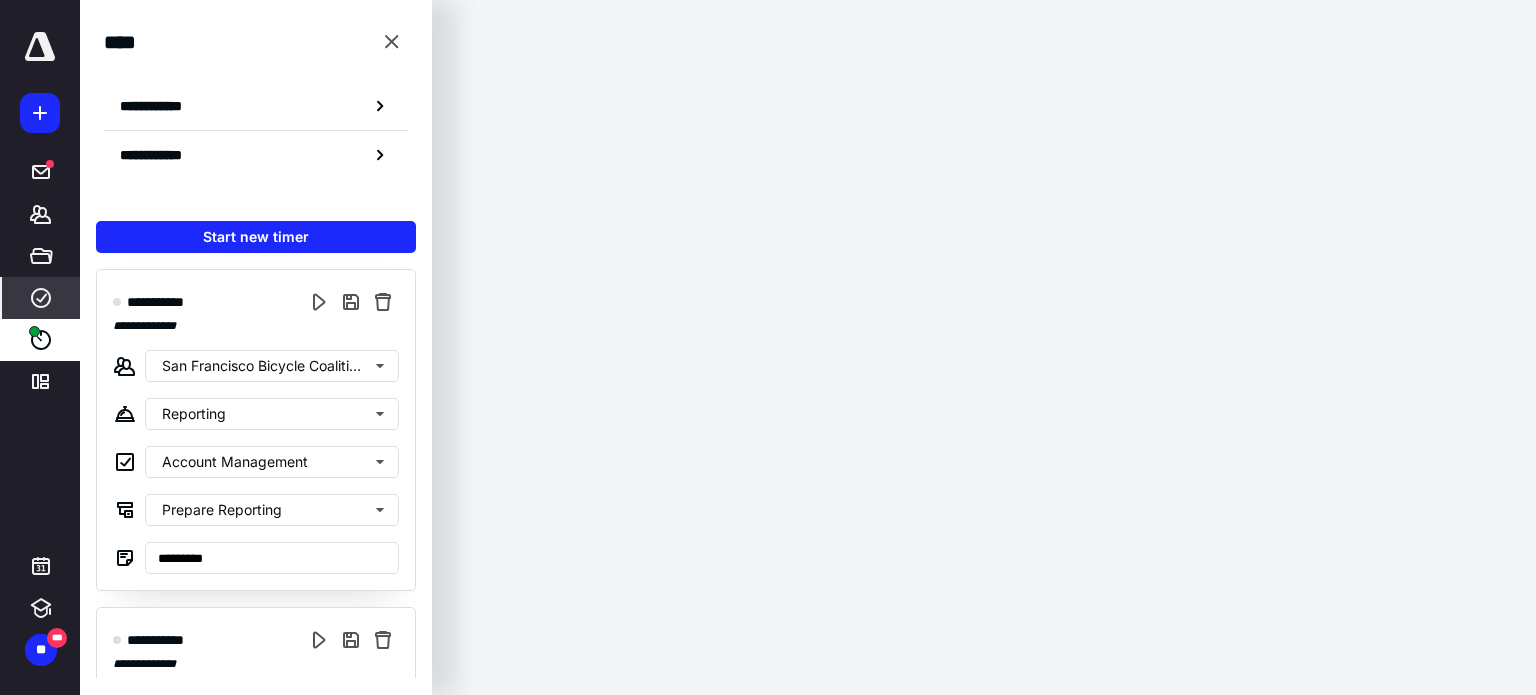 click on "Start new timer" at bounding box center (256, 237) 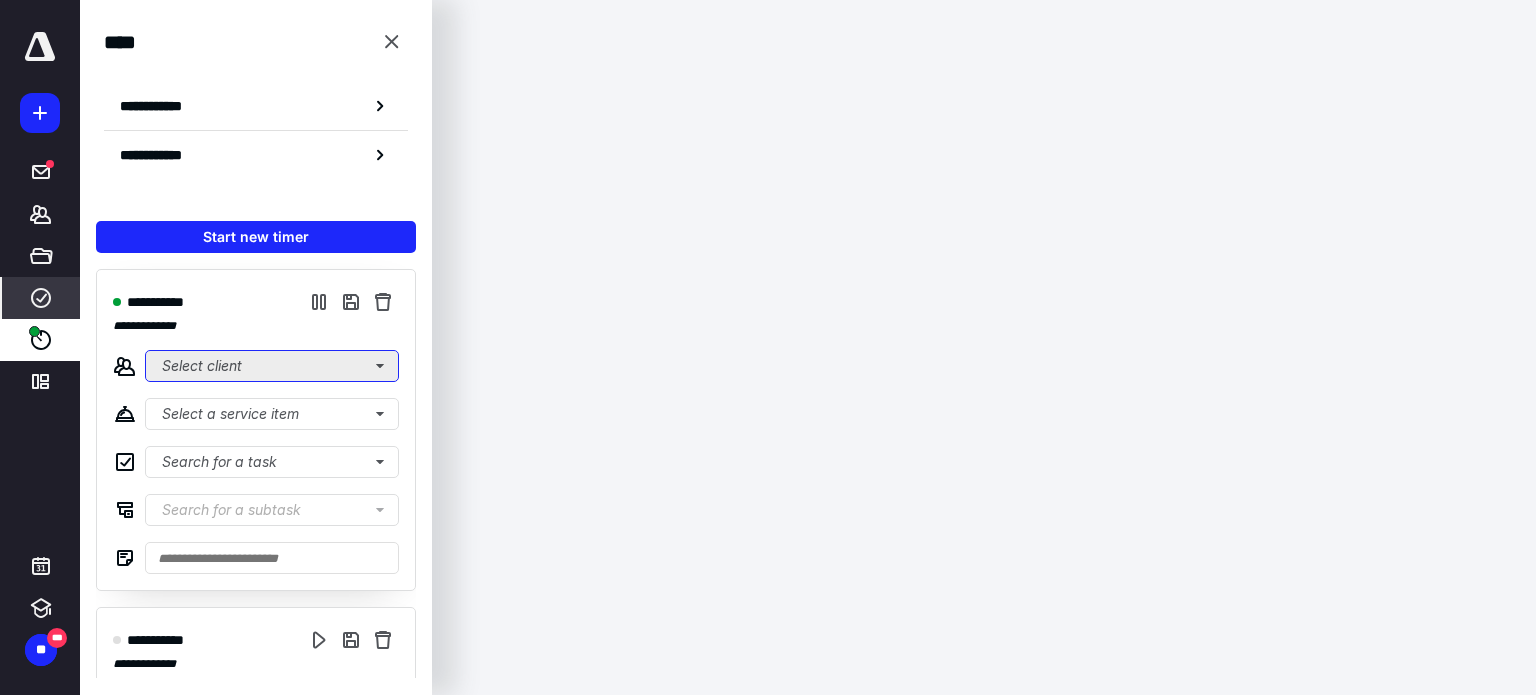 click on "Select client" at bounding box center (272, 366) 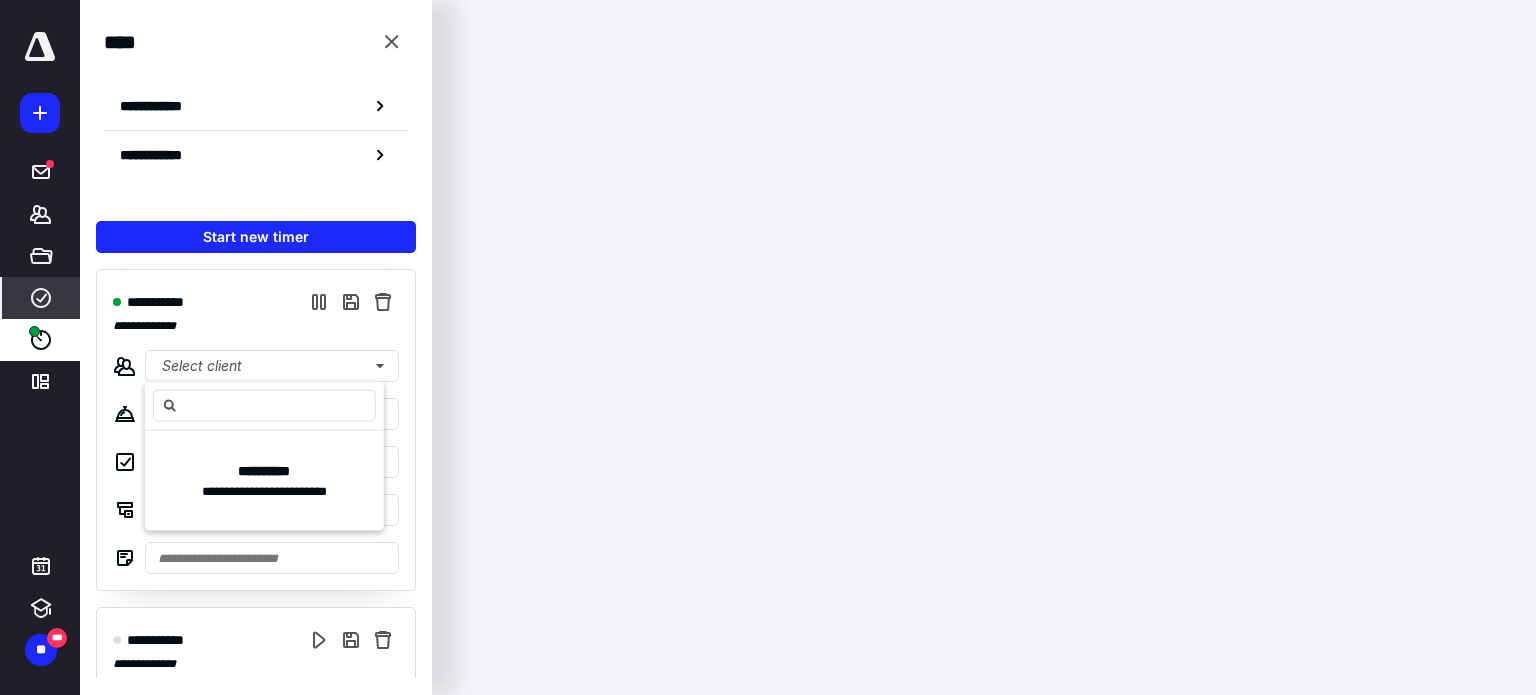 click at bounding box center [264, 406] 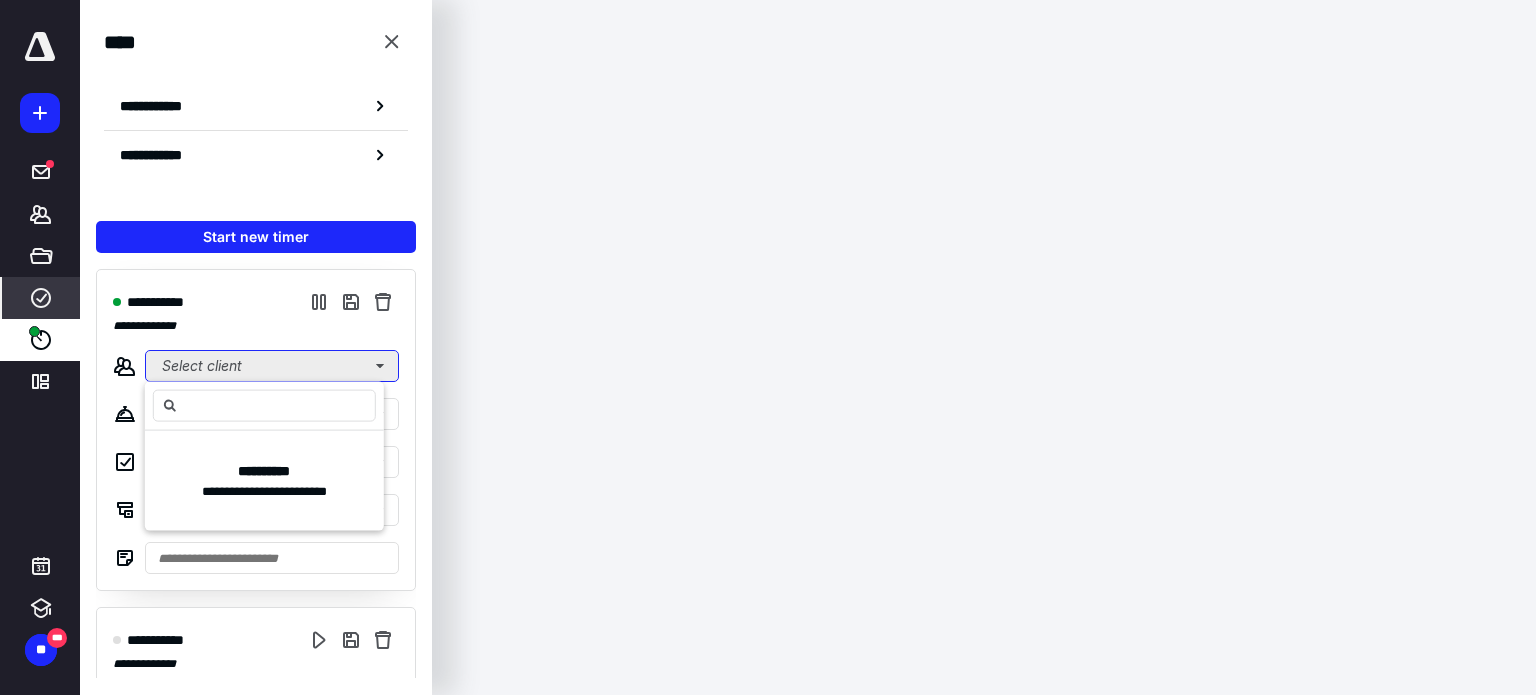 click on "Select client" at bounding box center (272, 366) 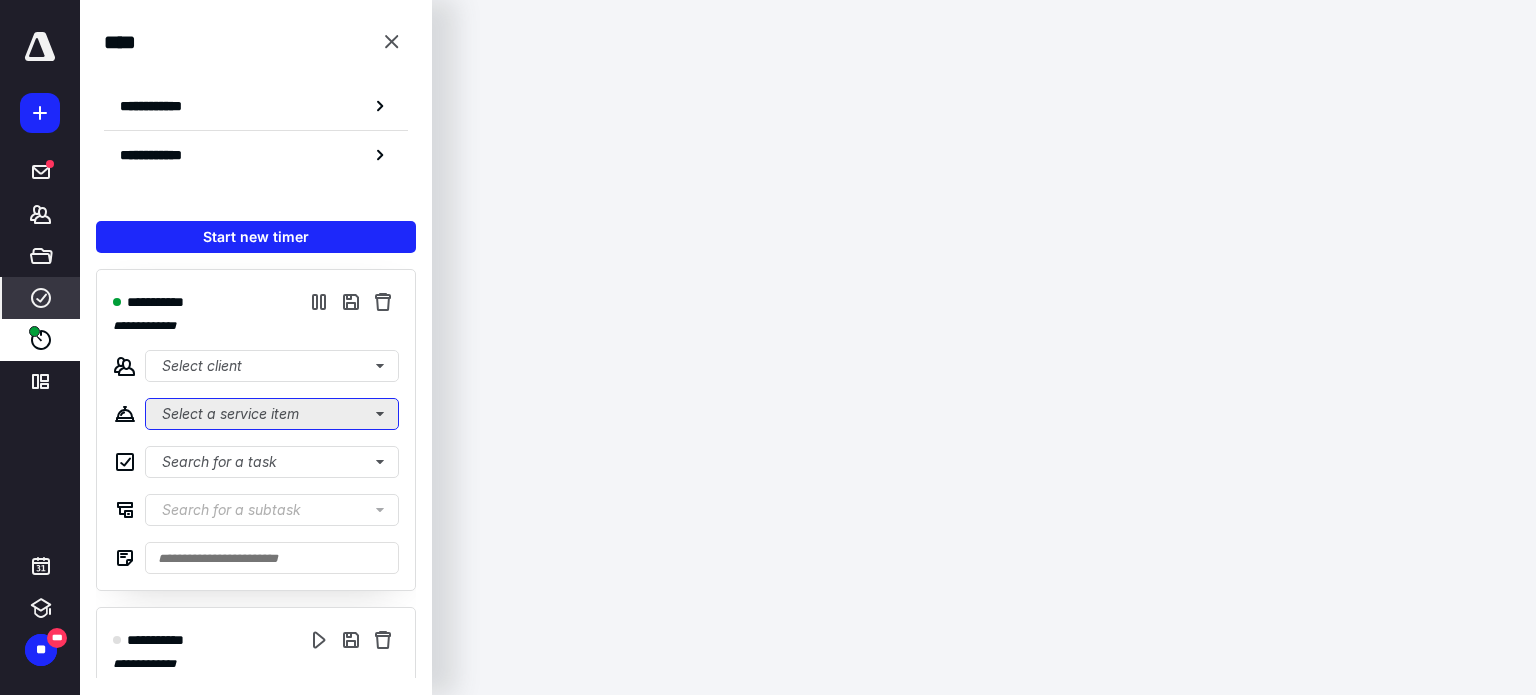 click on "Select a service item" at bounding box center [272, 414] 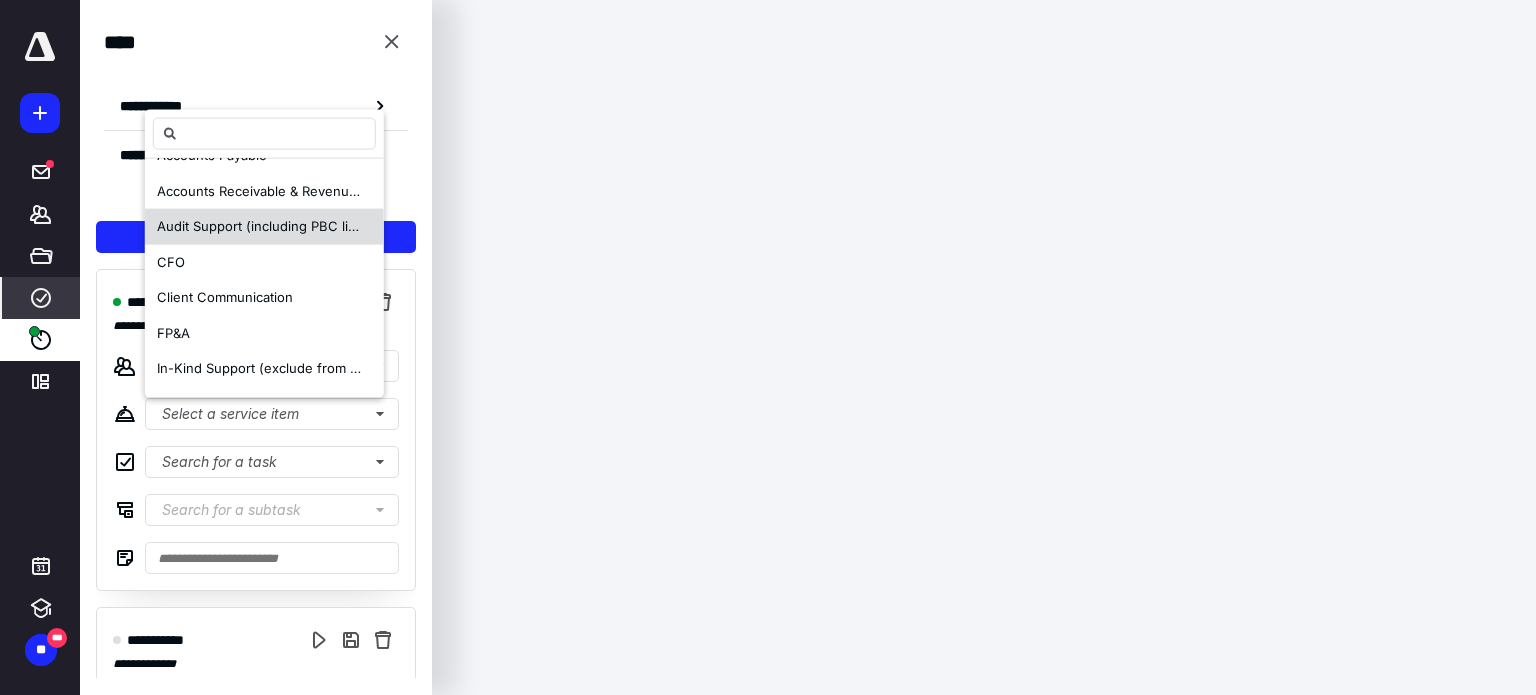 scroll, scrollTop: 200, scrollLeft: 0, axis: vertical 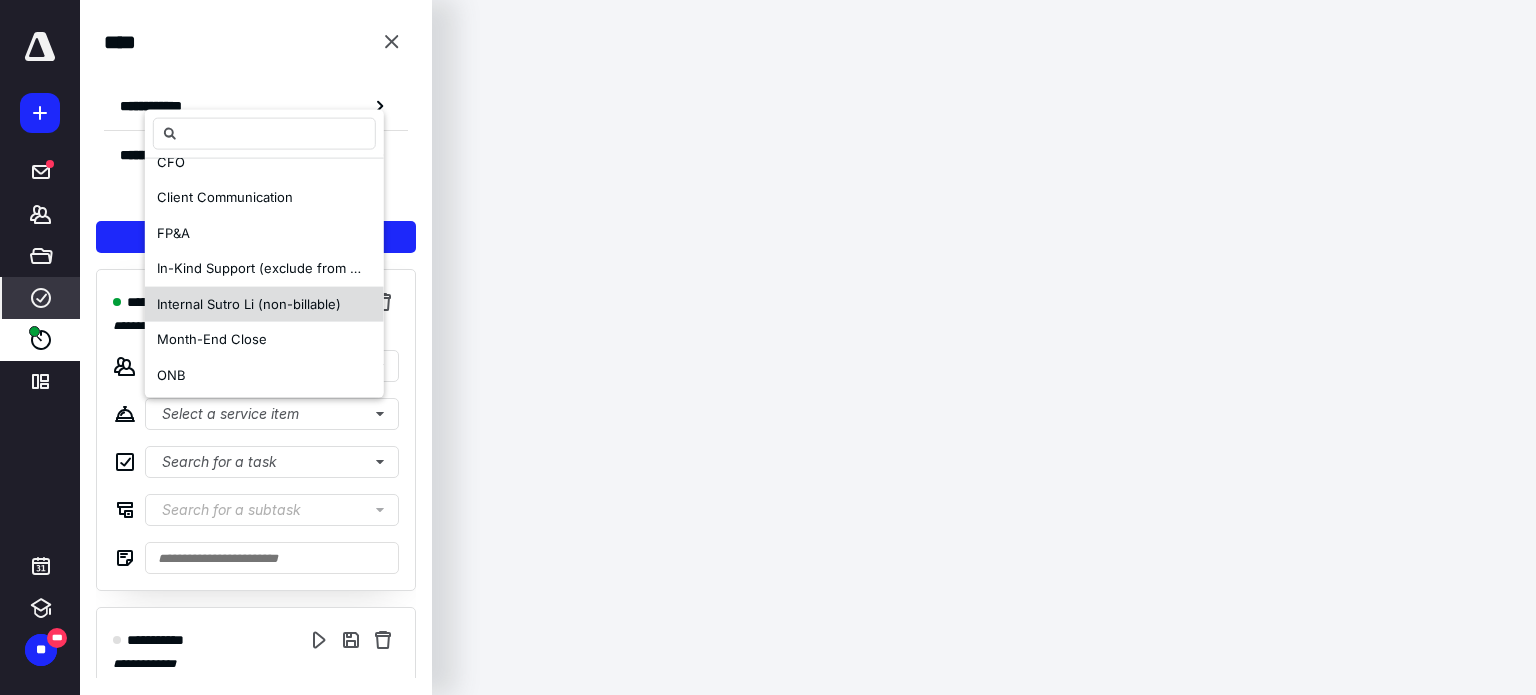 click on "Internal Sutro Li (non-billable)" at bounding box center [249, 303] 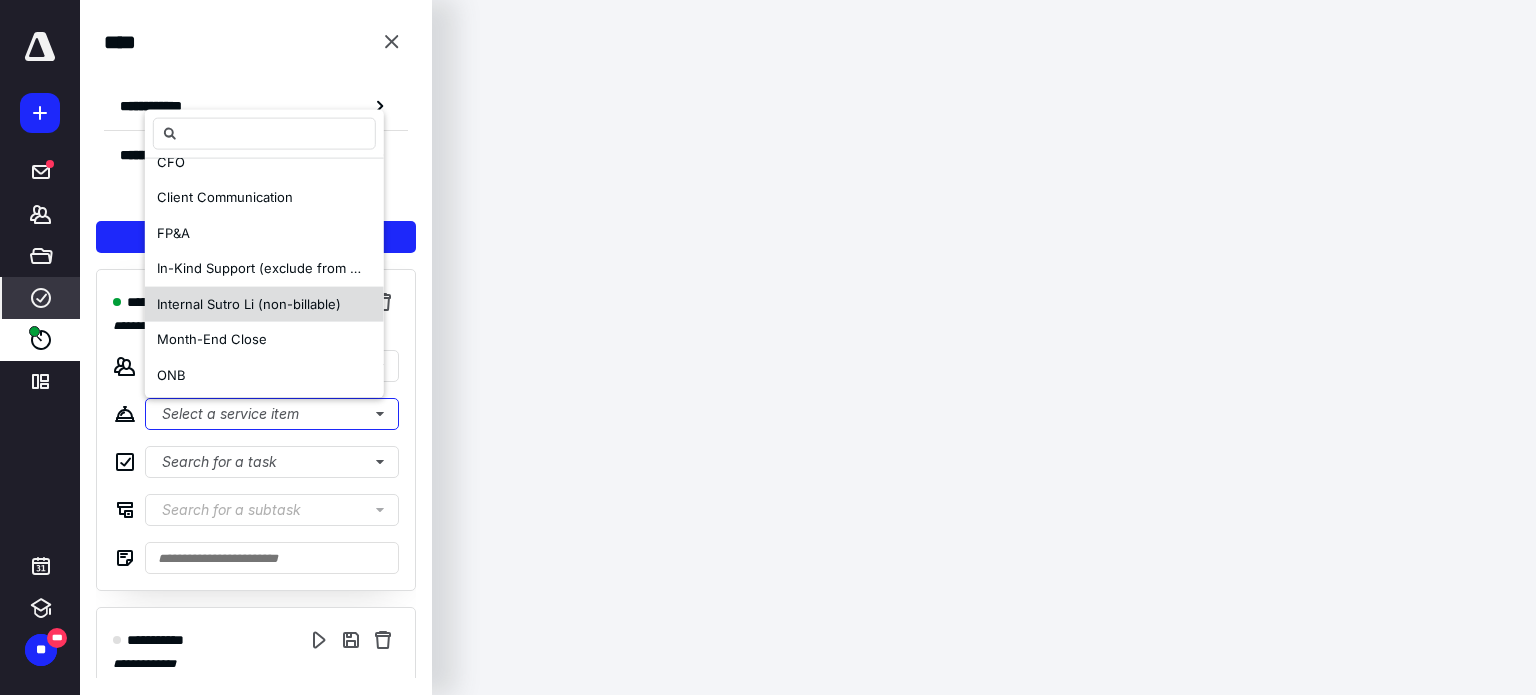scroll, scrollTop: 0, scrollLeft: 0, axis: both 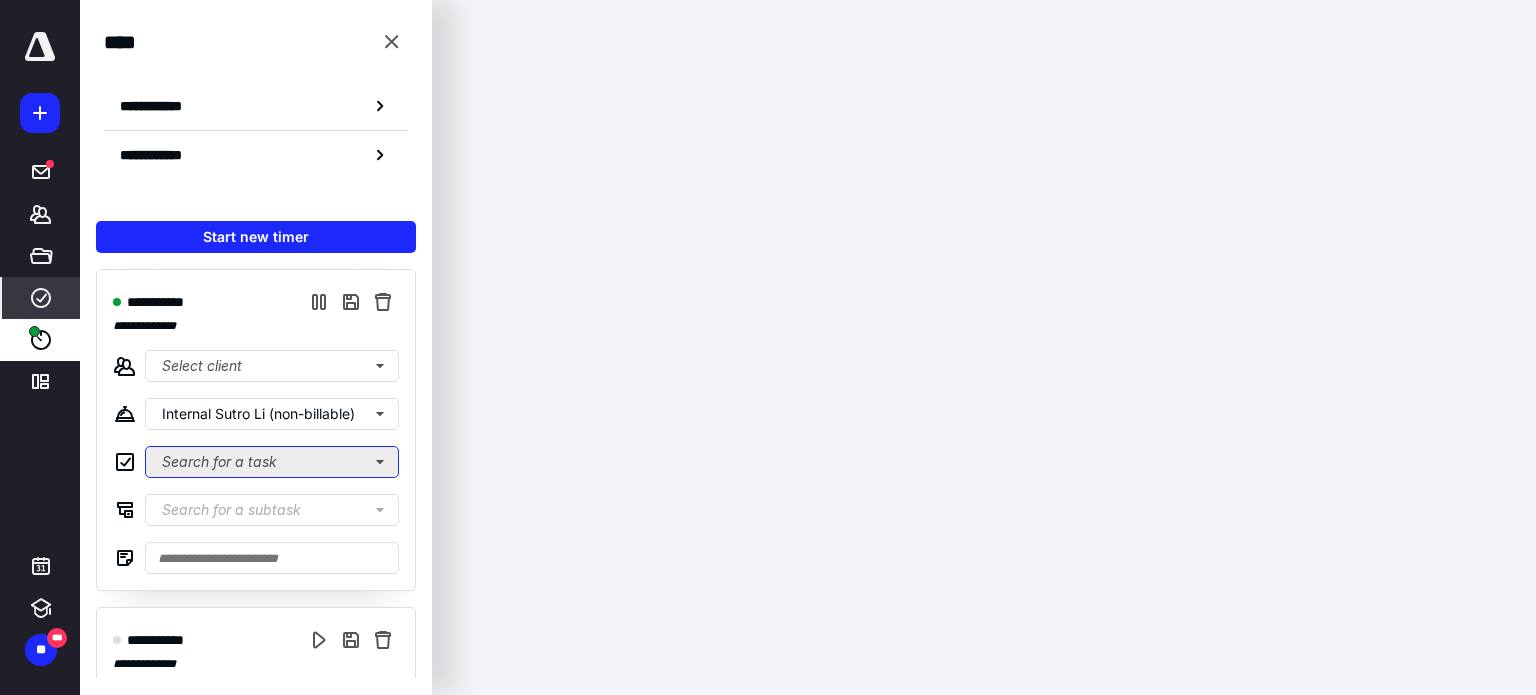 click on "Search for a task" at bounding box center [272, 462] 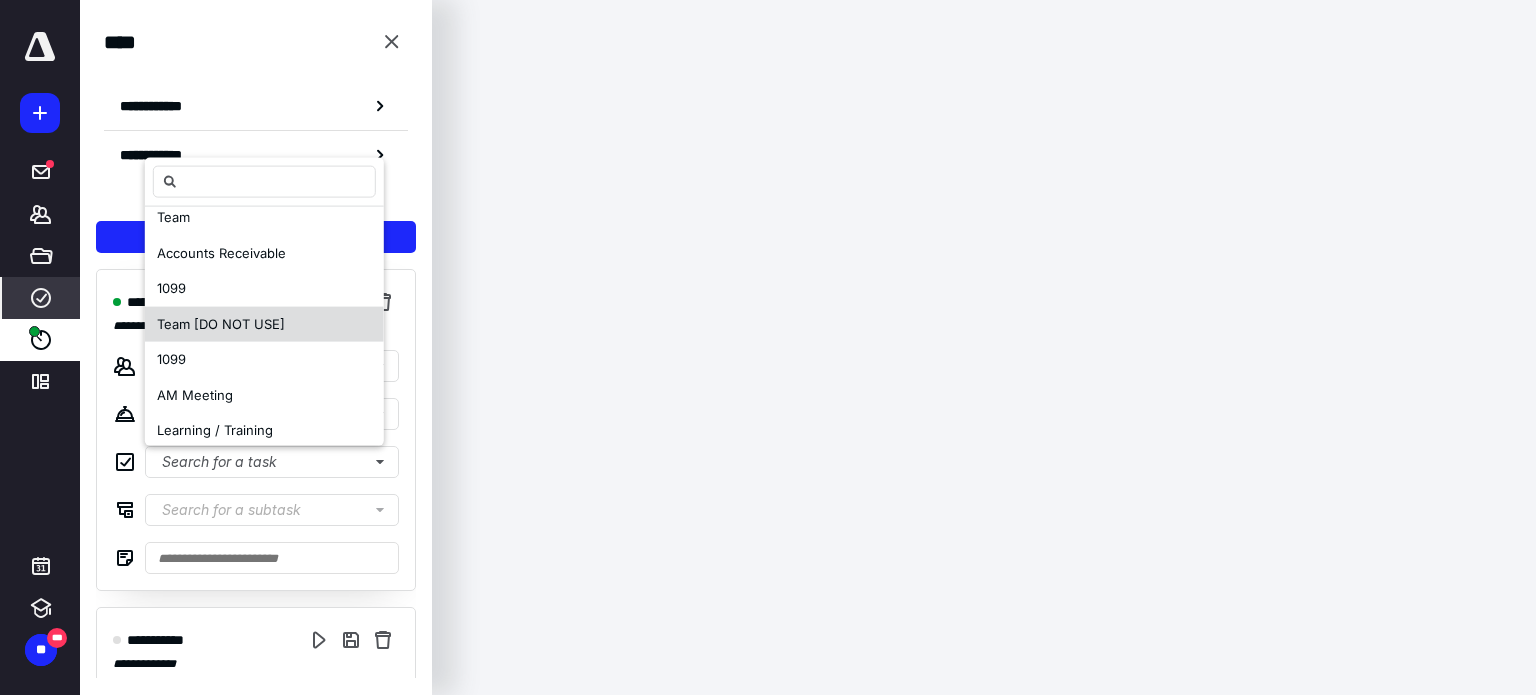 scroll, scrollTop: 0, scrollLeft: 0, axis: both 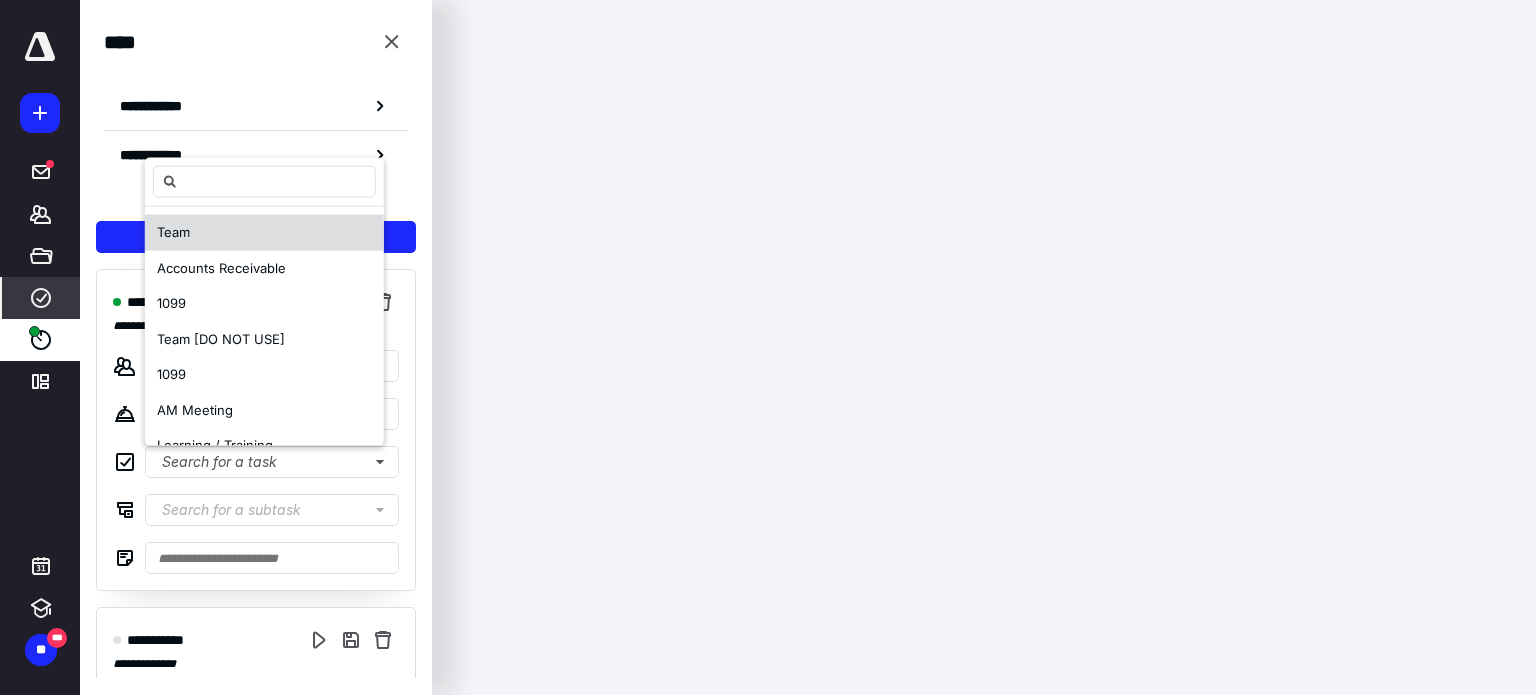 click on "Team" at bounding box center [173, 232] 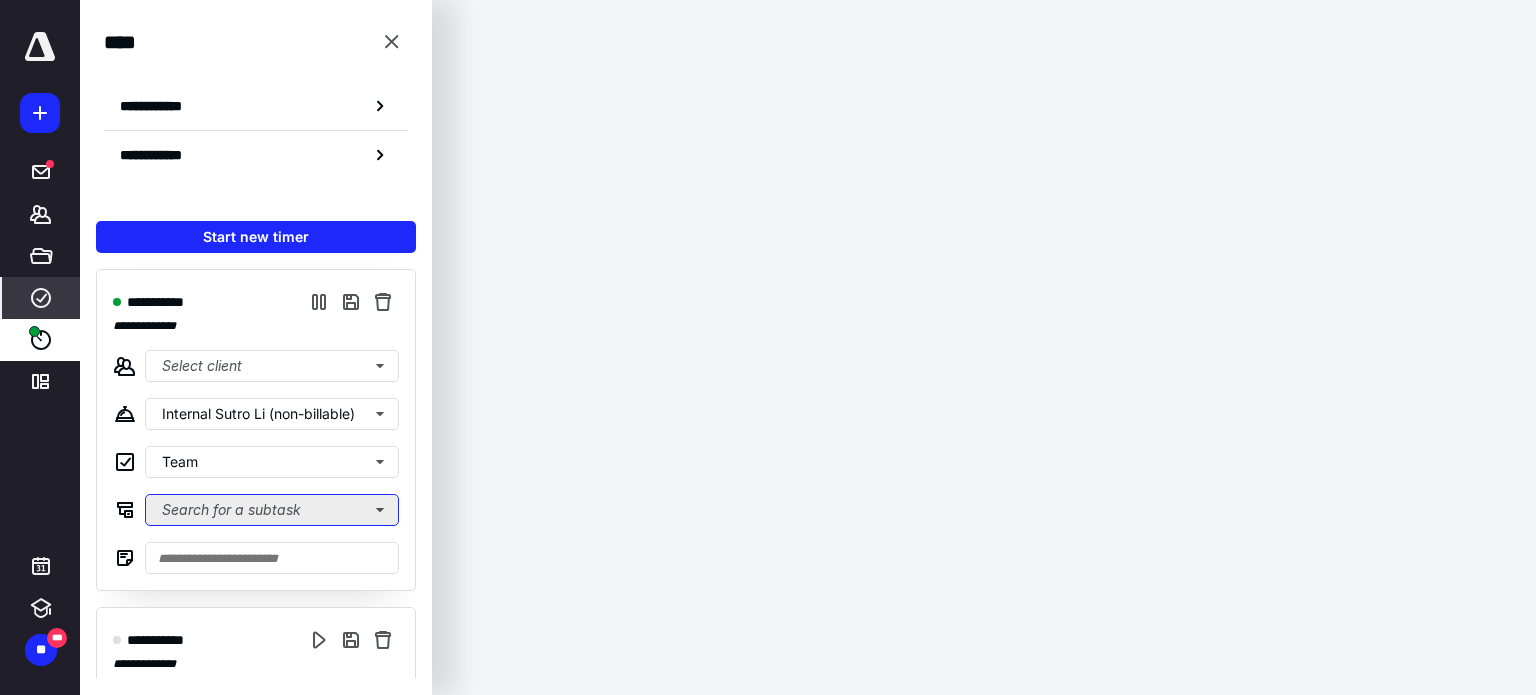 click on "Search for a subtask" at bounding box center (272, 510) 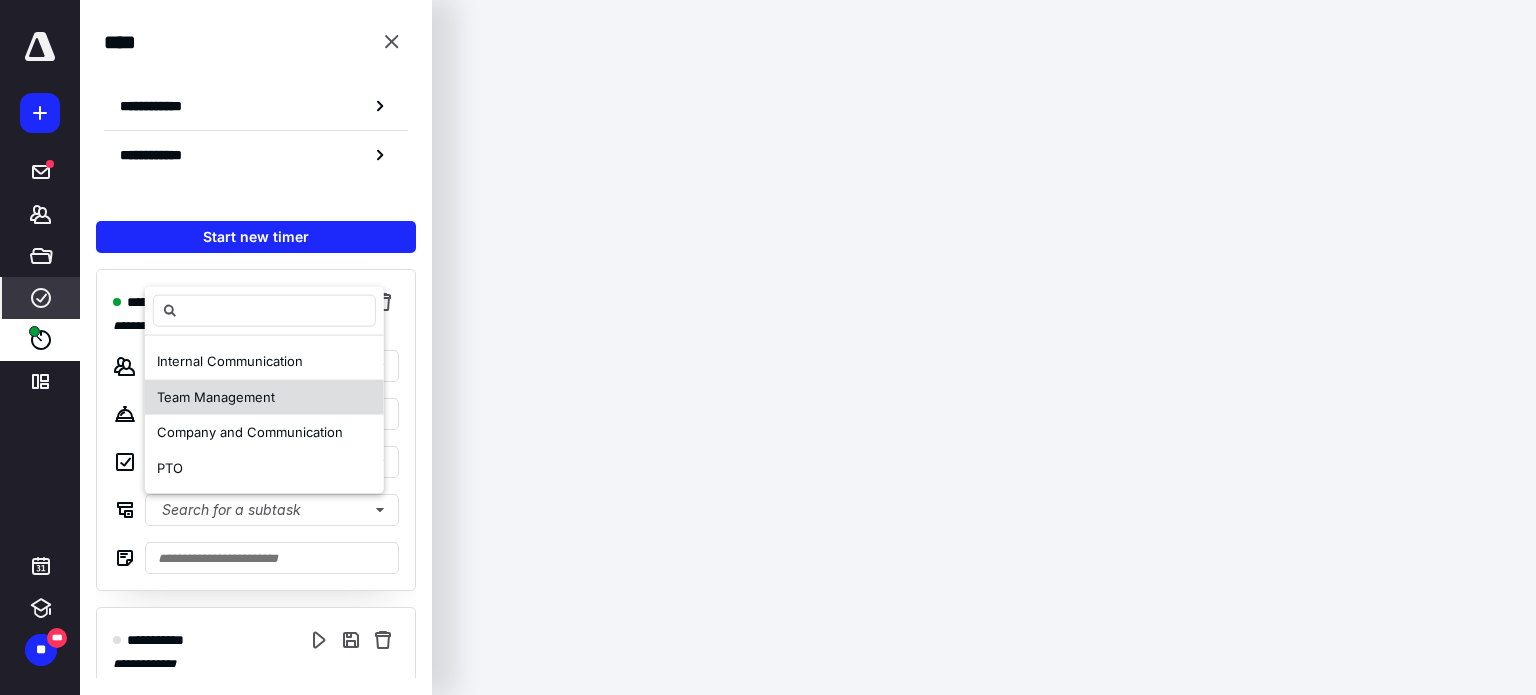 click on "Team Management" at bounding box center [216, 396] 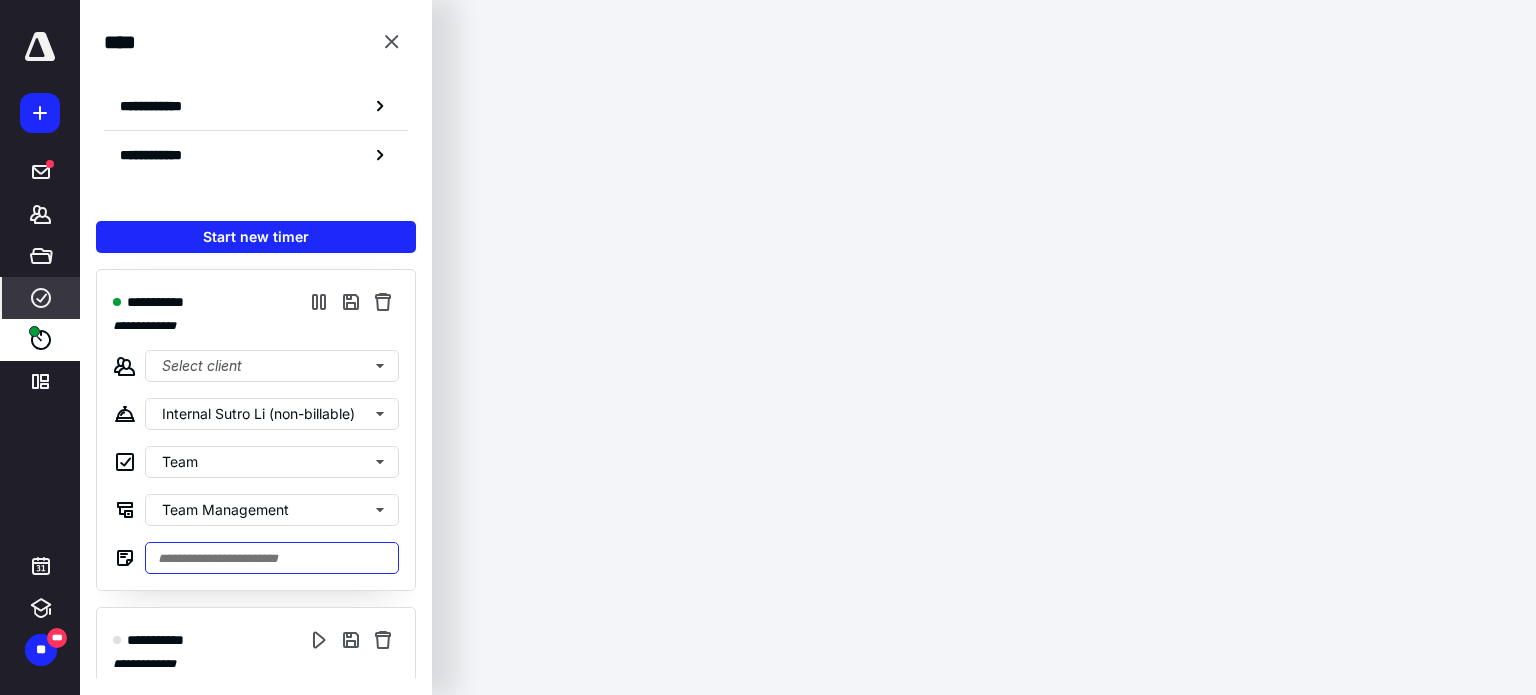 click at bounding box center [272, 558] 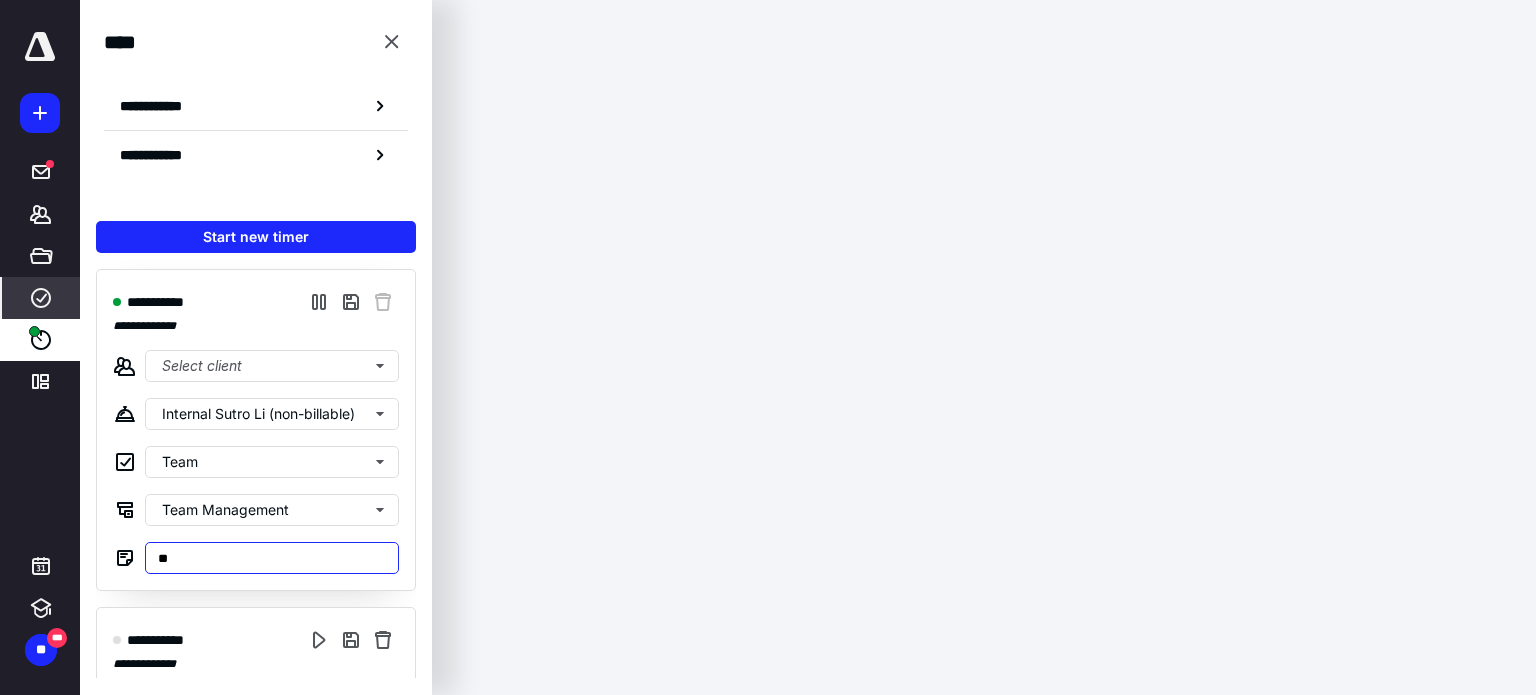 type on "*" 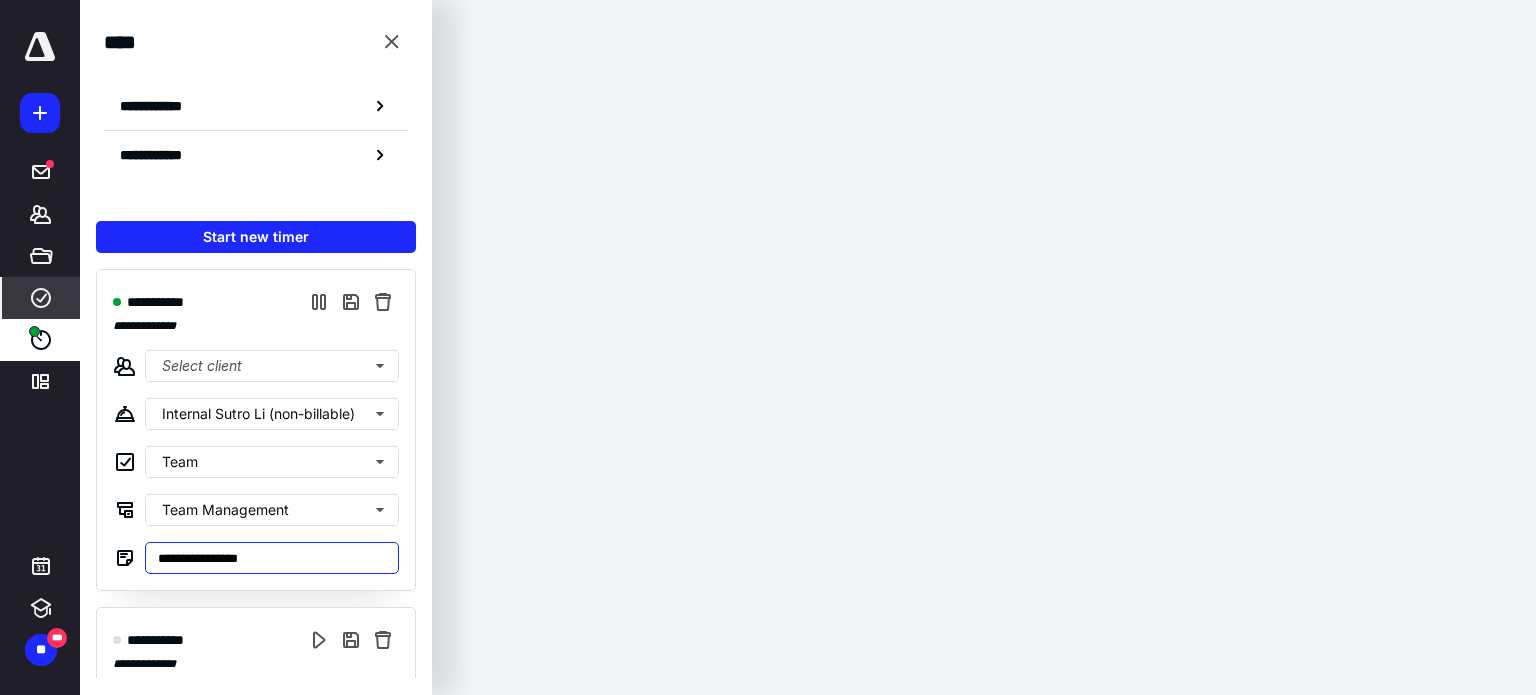 type on "**********" 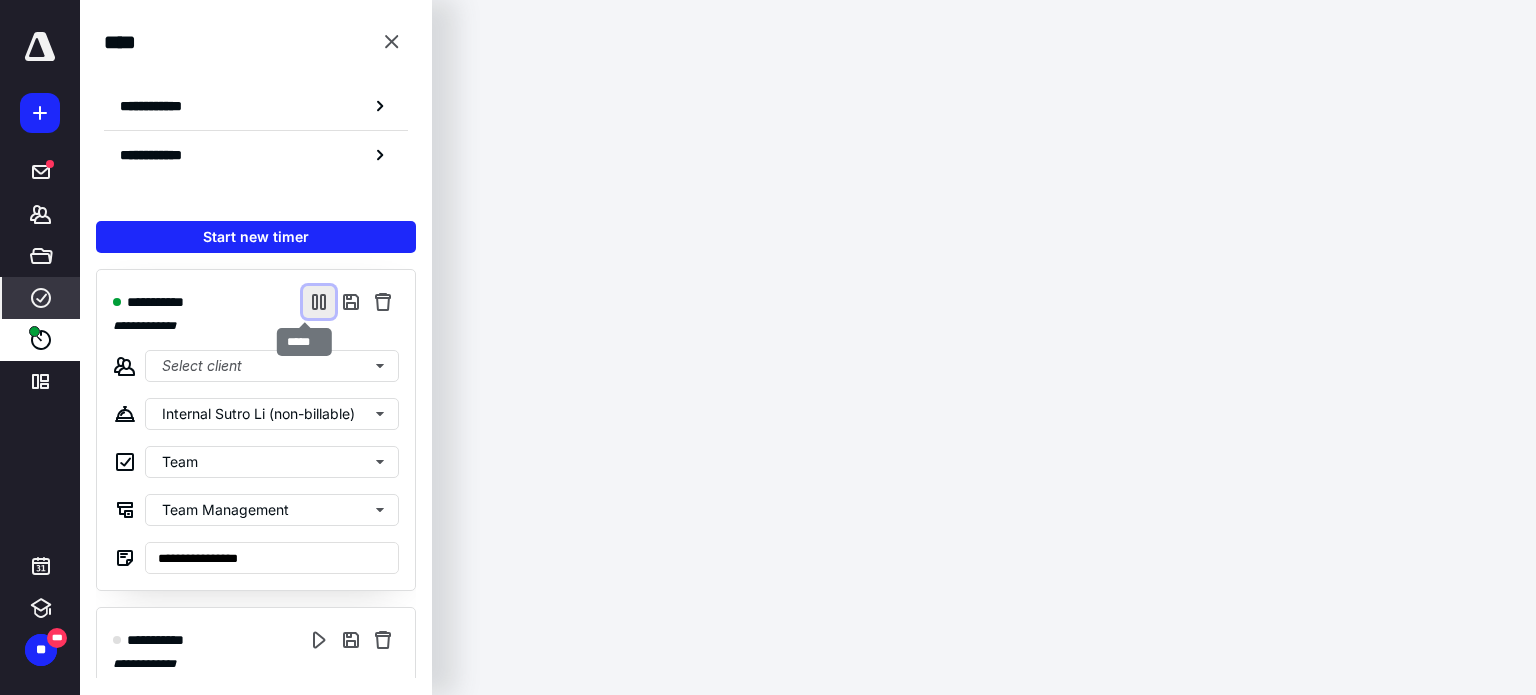 click at bounding box center [319, 302] 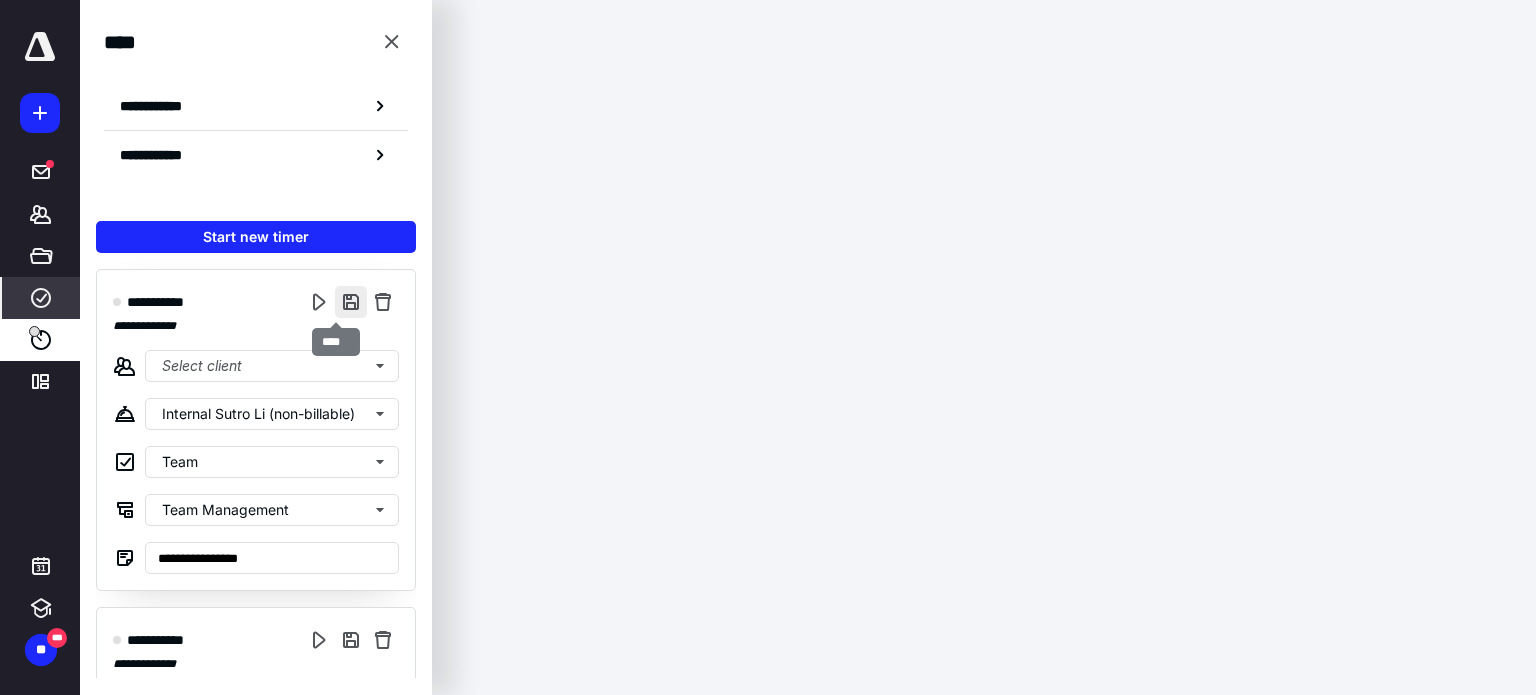 click at bounding box center [351, 302] 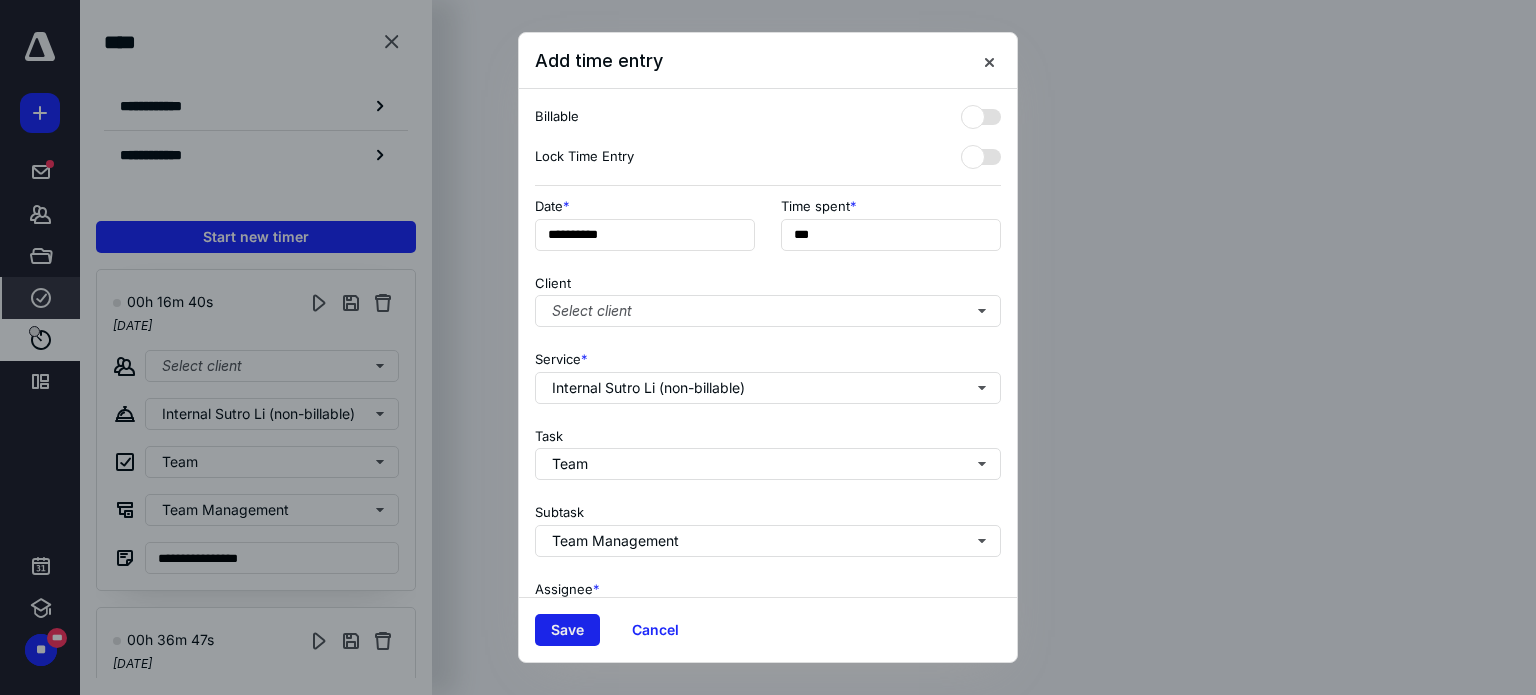 click on "Save" at bounding box center [567, 630] 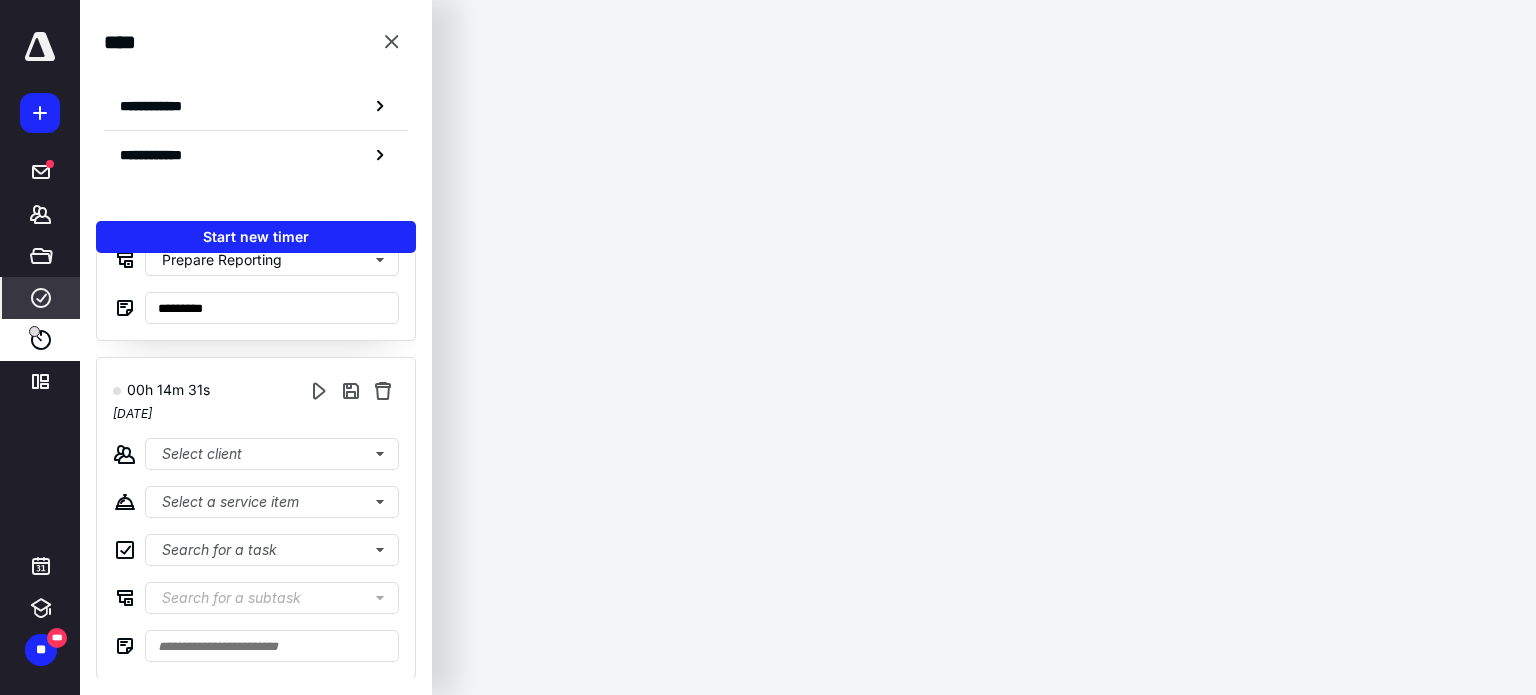 scroll, scrollTop: 0, scrollLeft: 0, axis: both 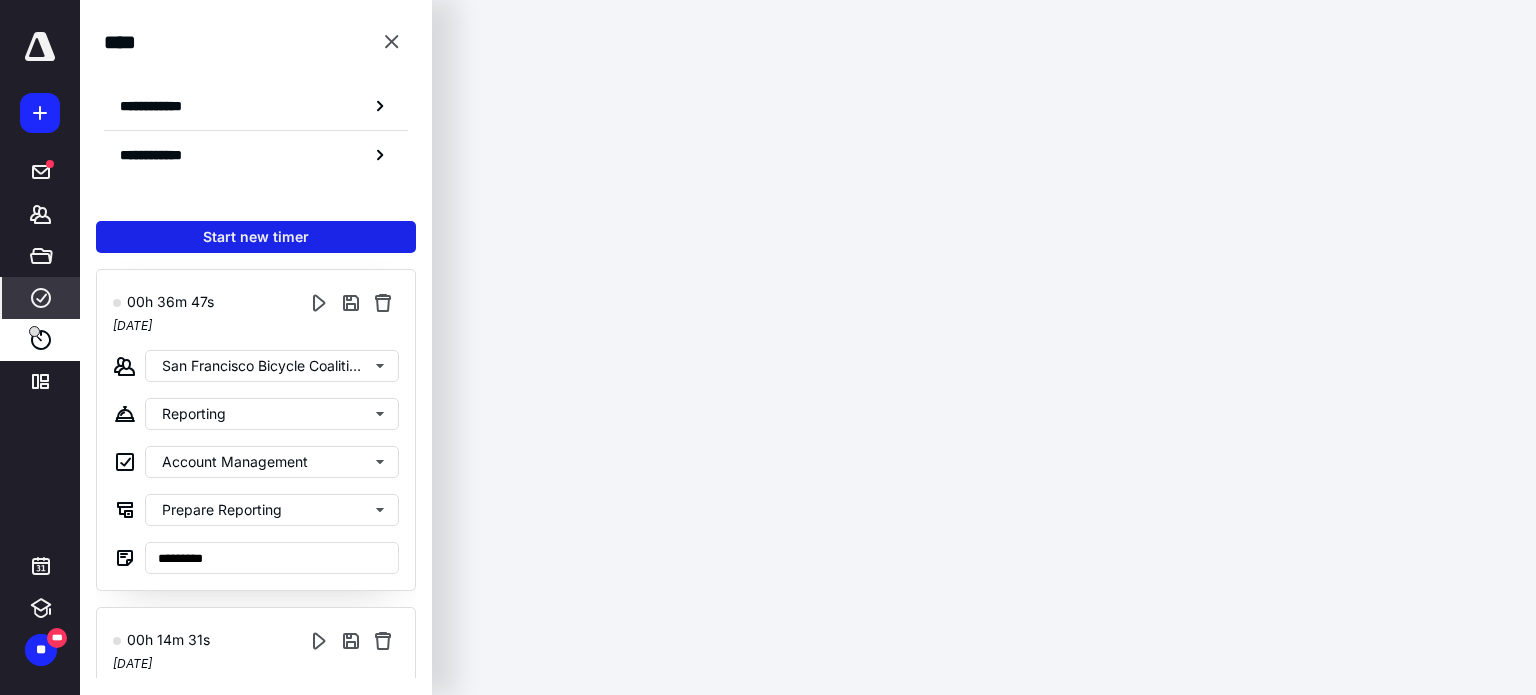 click on "Start new timer" at bounding box center (256, 237) 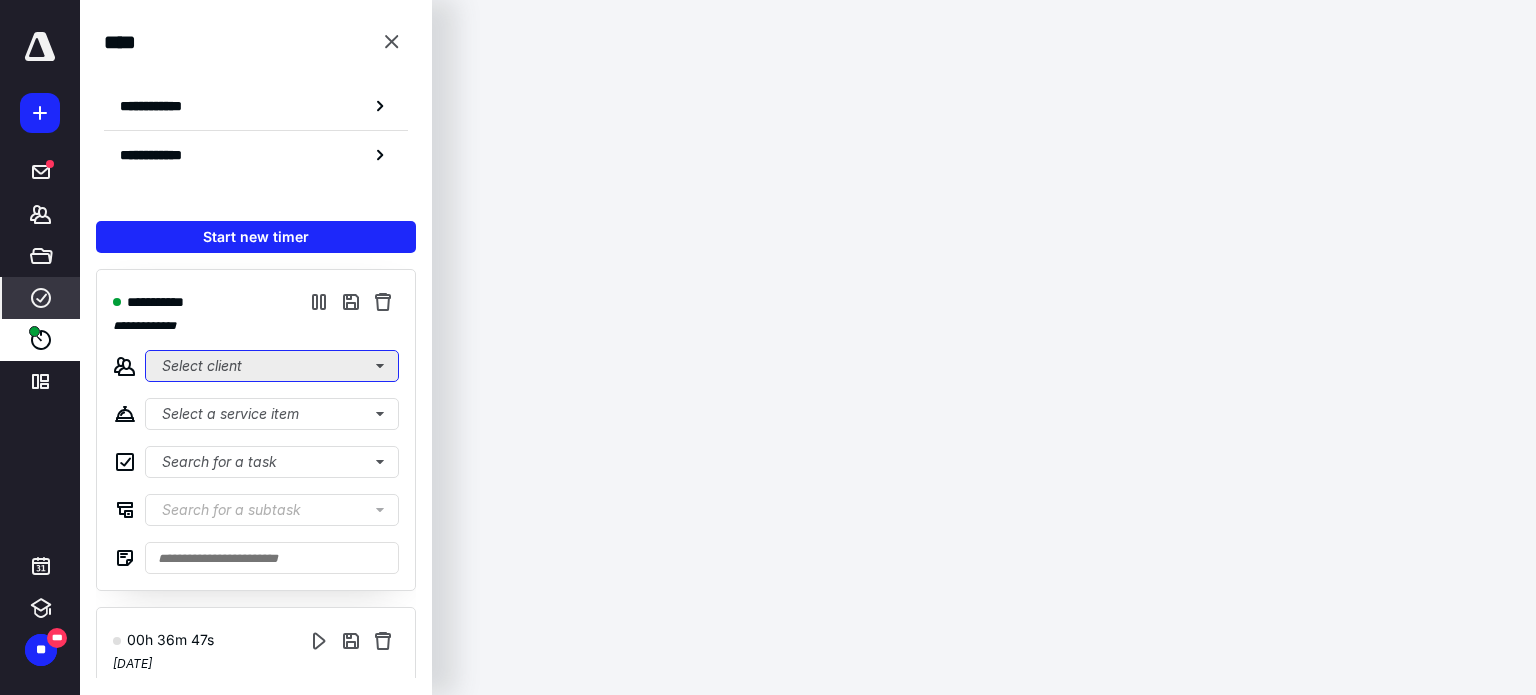 click on "Select client" at bounding box center [272, 366] 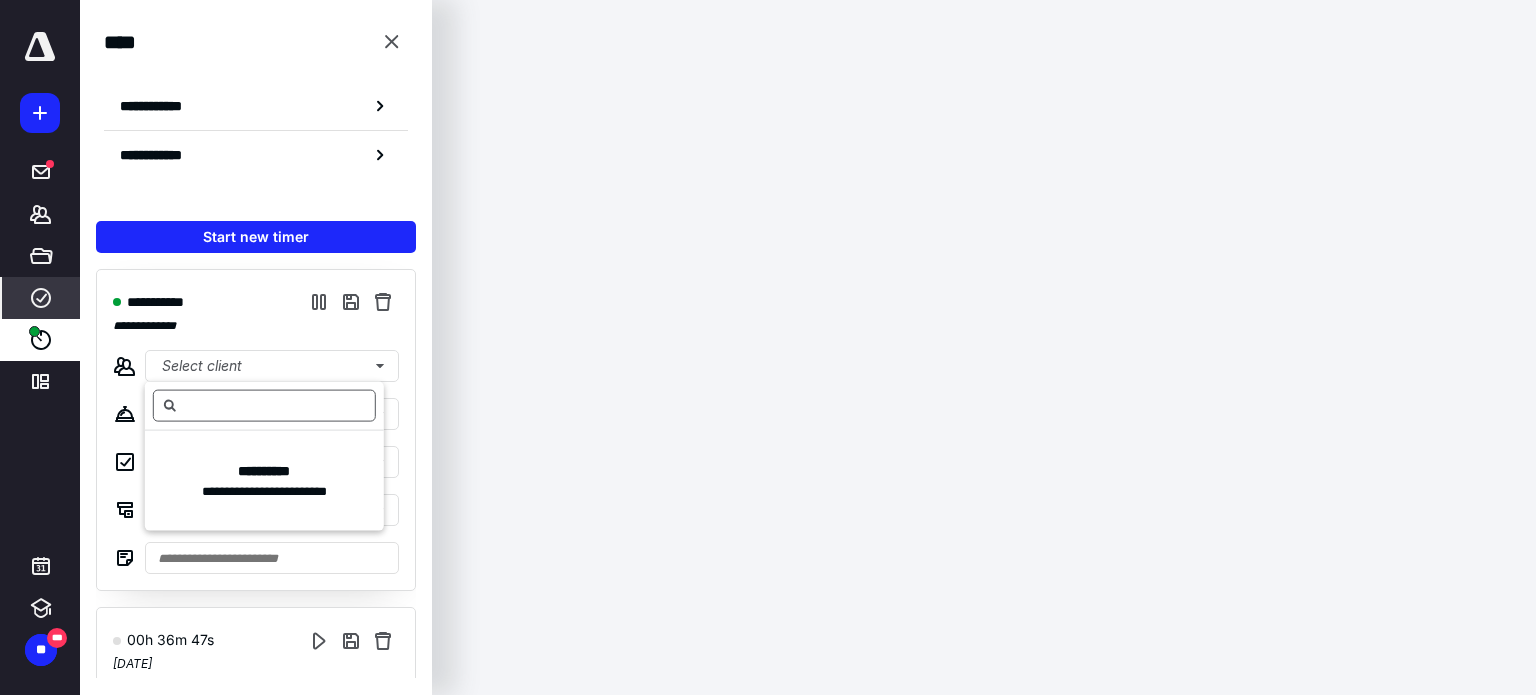 drag, startPoint x: 104, startPoint y: 409, endPoint x: 193, endPoint y: 411, distance: 89.02247 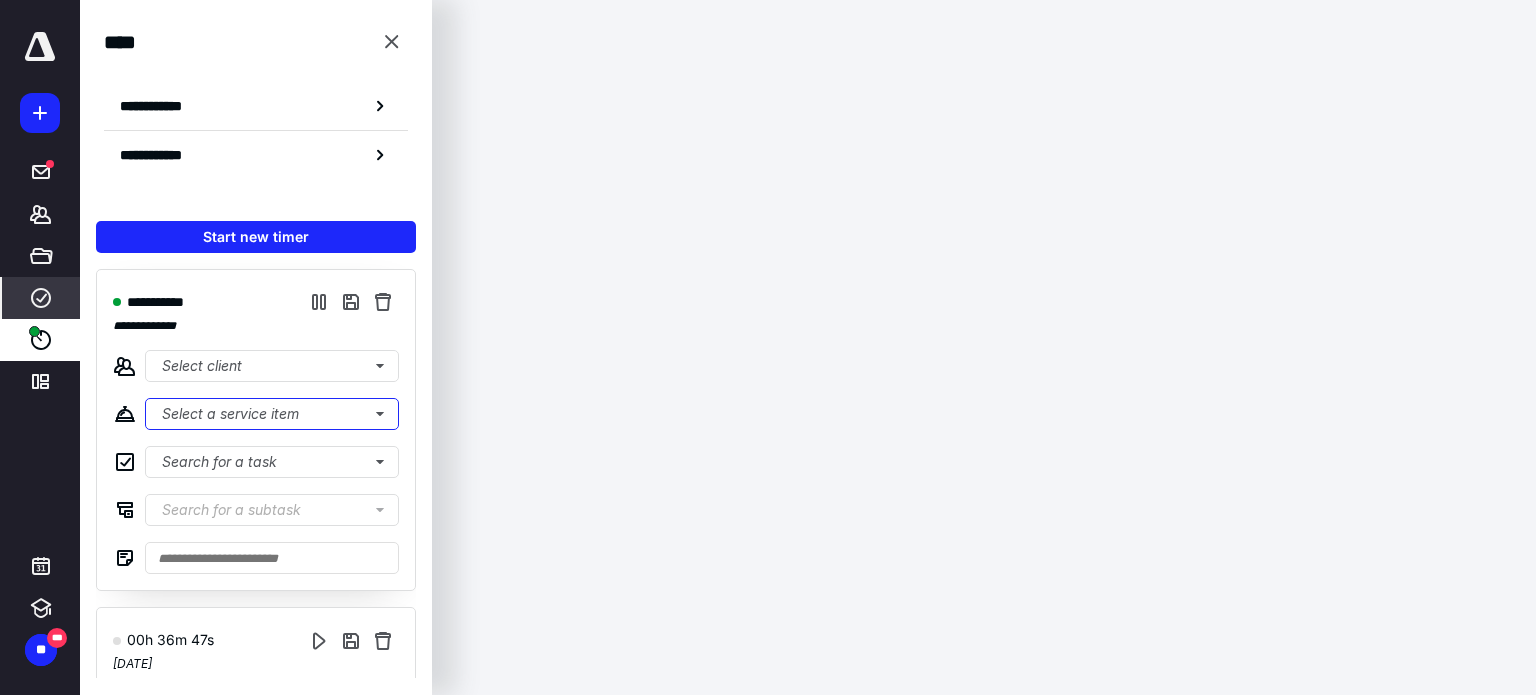 click on "Select a service item" at bounding box center [272, 414] 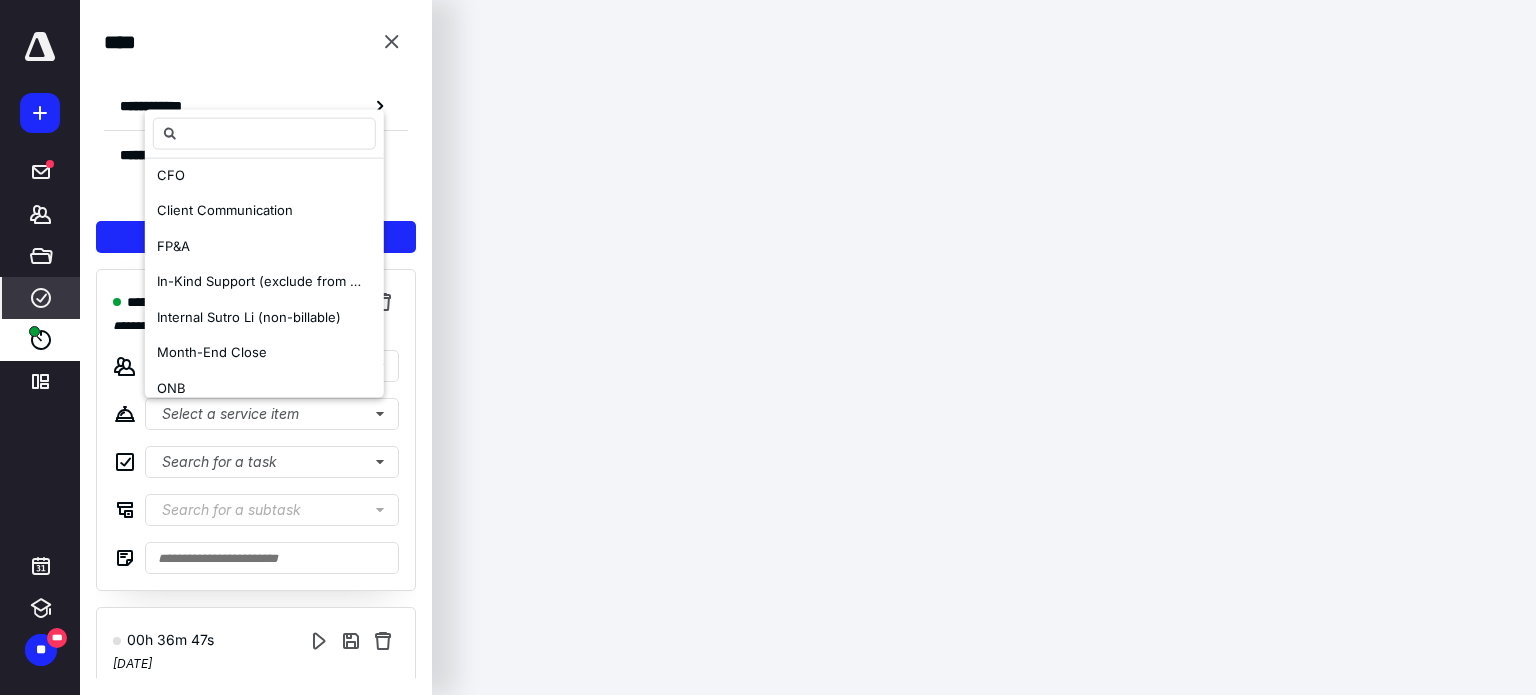 scroll, scrollTop: 87, scrollLeft: 0, axis: vertical 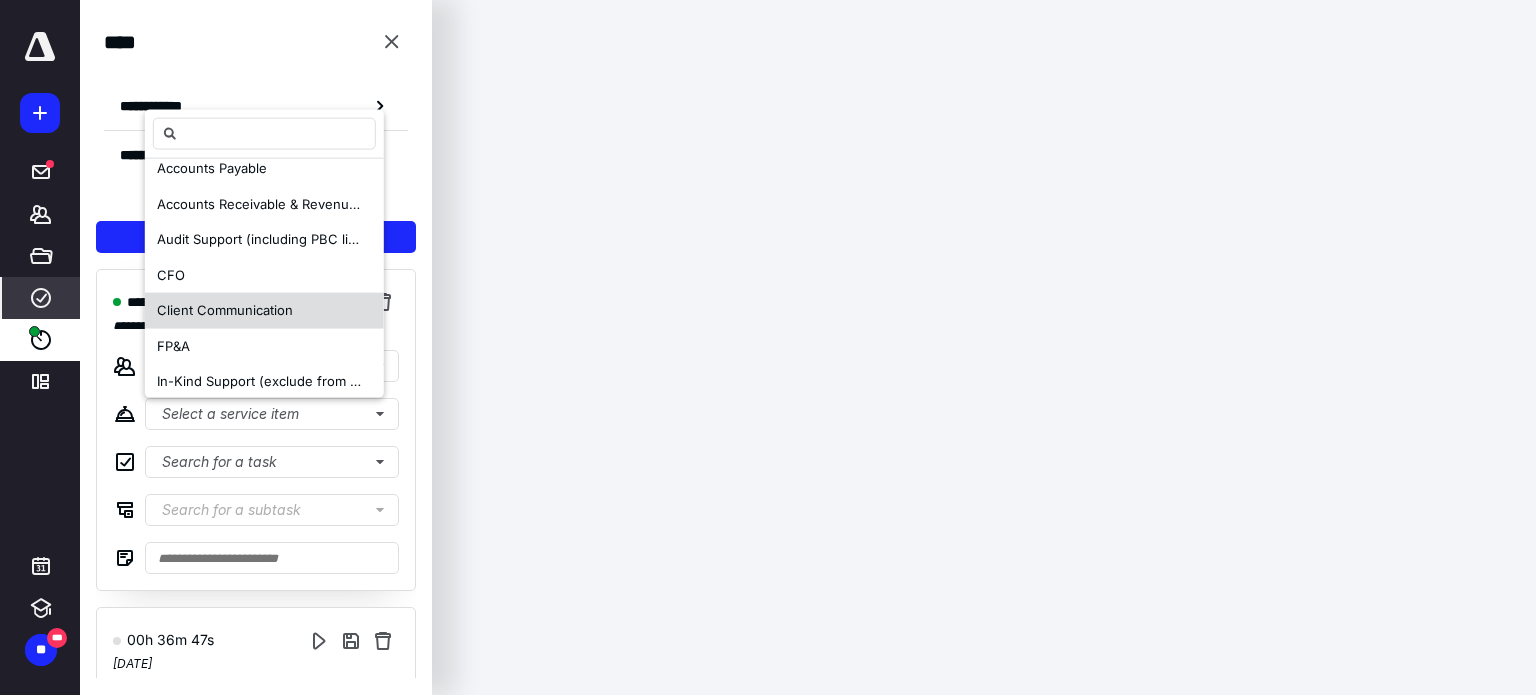 click on "Client Communication" at bounding box center (225, 310) 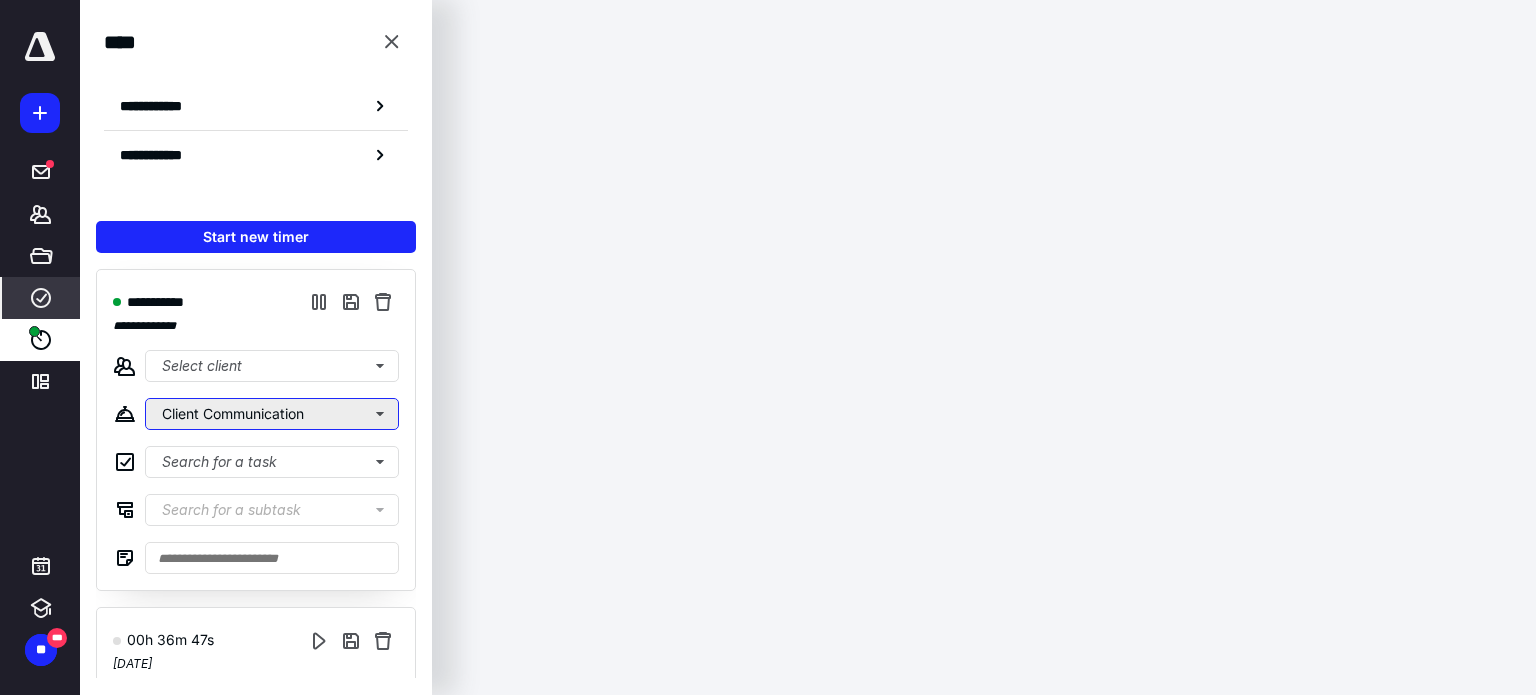 scroll, scrollTop: 0, scrollLeft: 0, axis: both 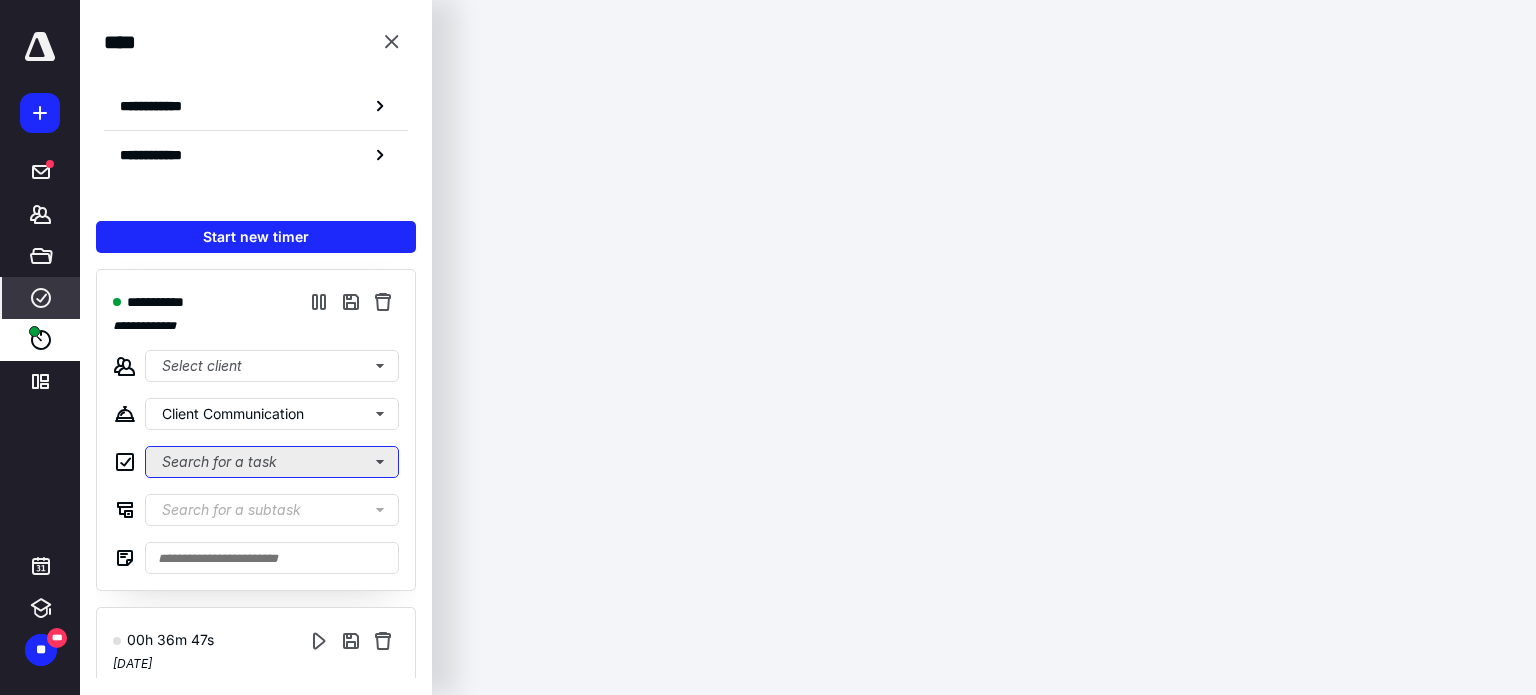 click on "Search for a task" at bounding box center (272, 462) 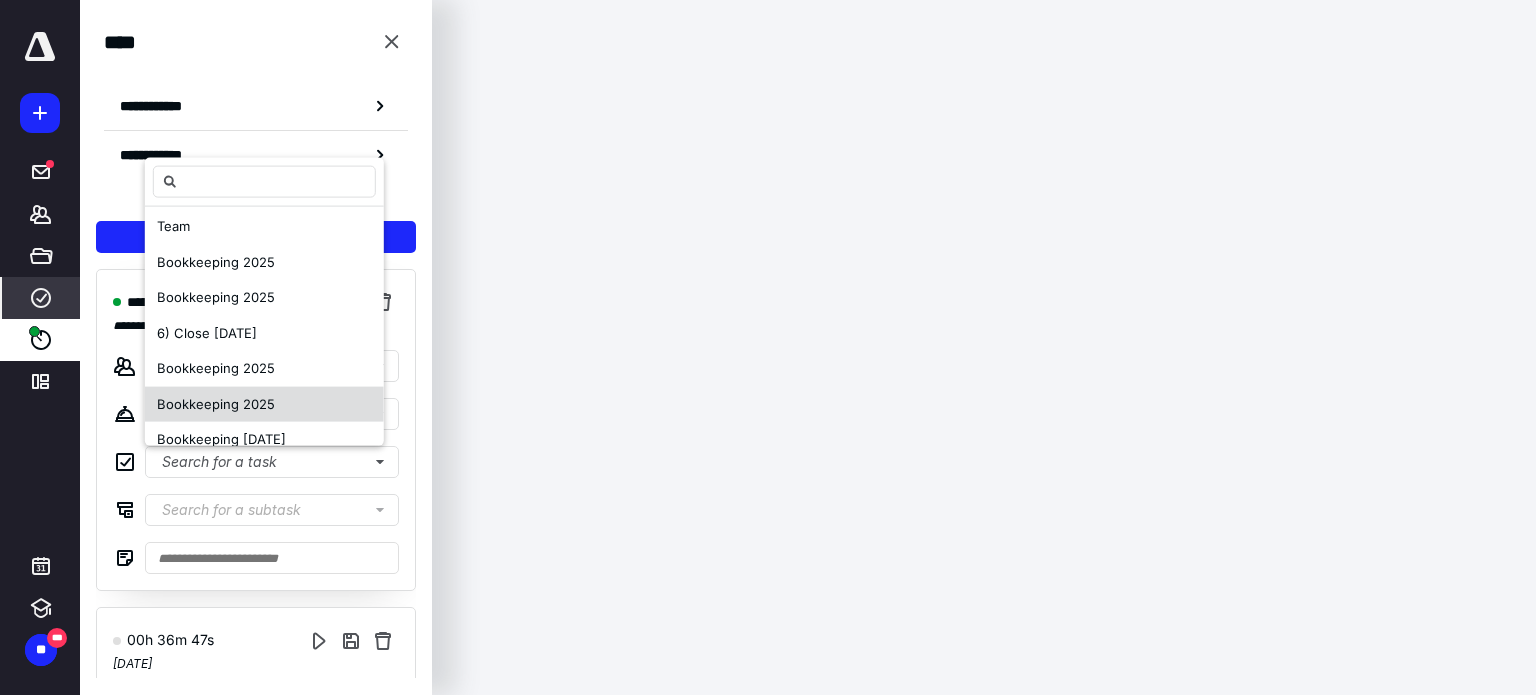 scroll, scrollTop: 1152, scrollLeft: 0, axis: vertical 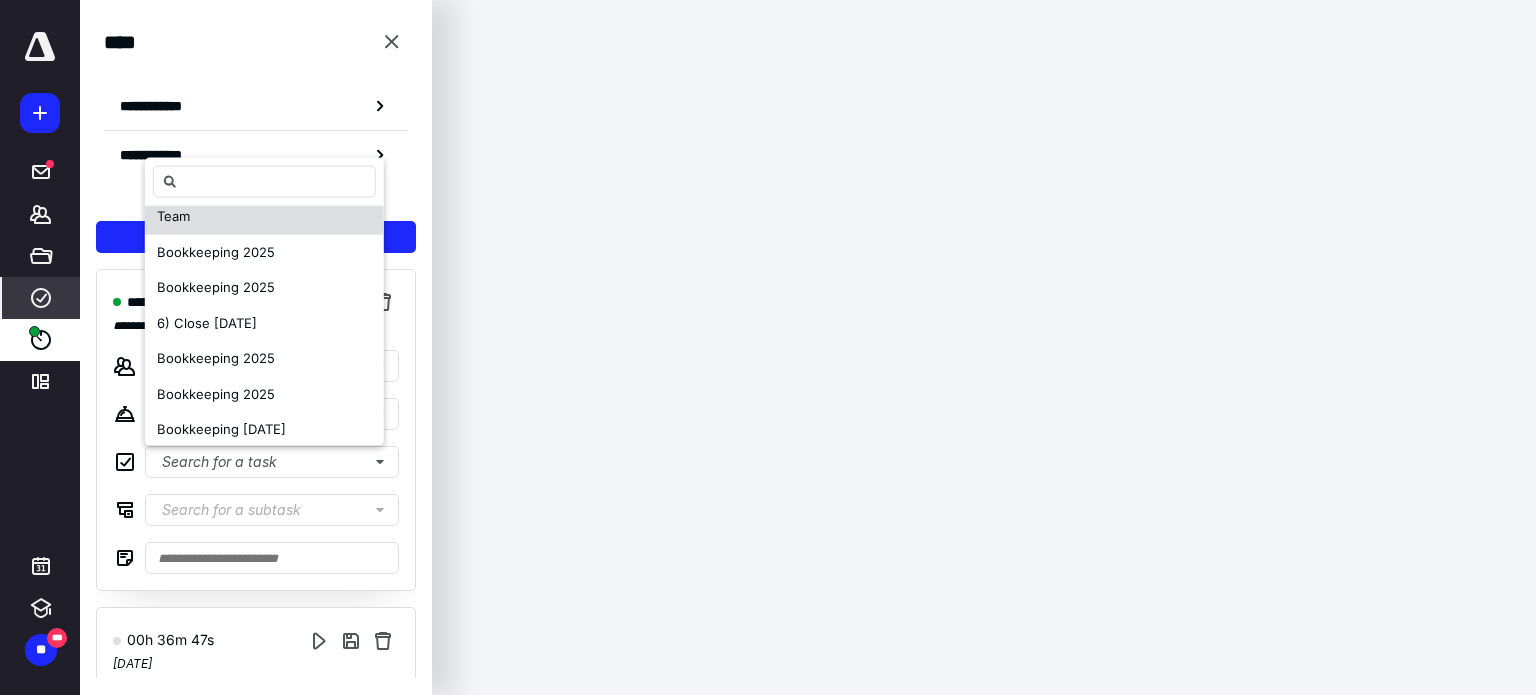 click on "Team" at bounding box center (264, 217) 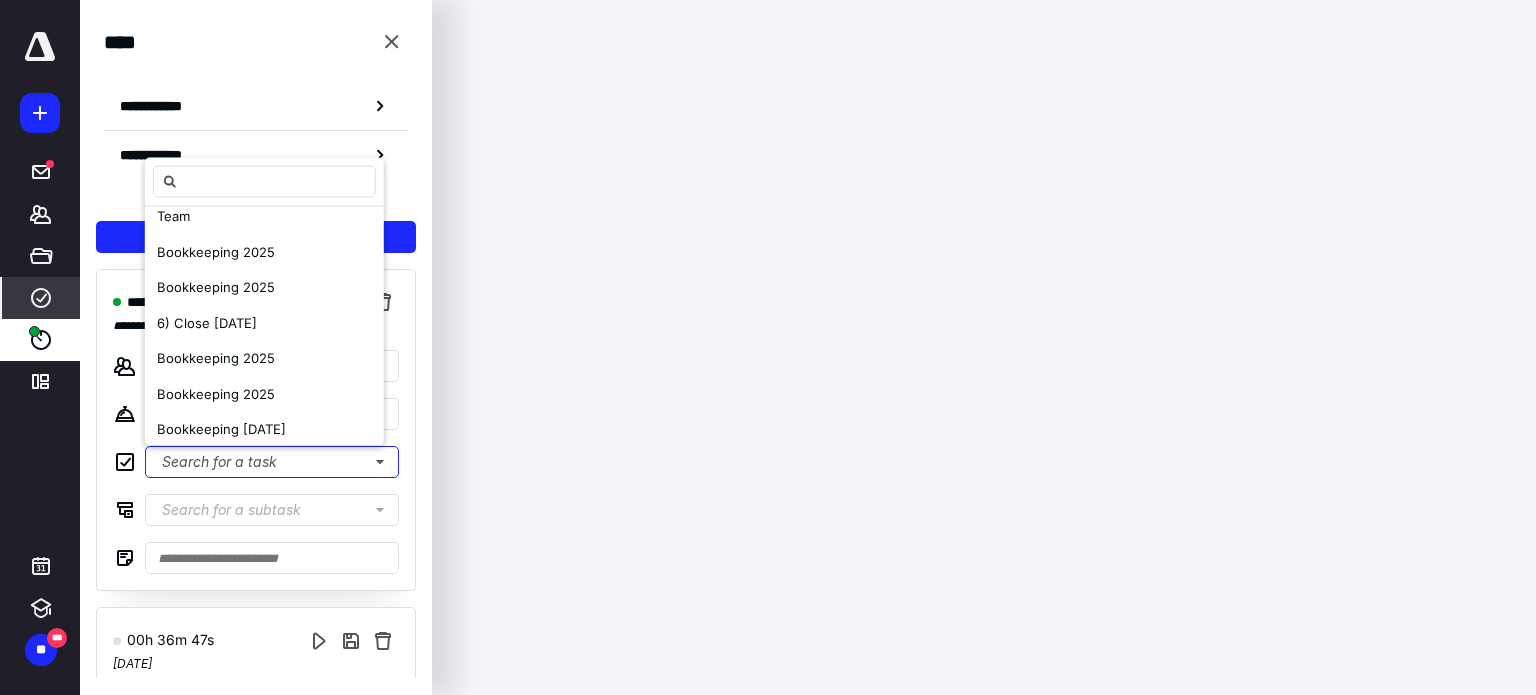 scroll, scrollTop: 0, scrollLeft: 0, axis: both 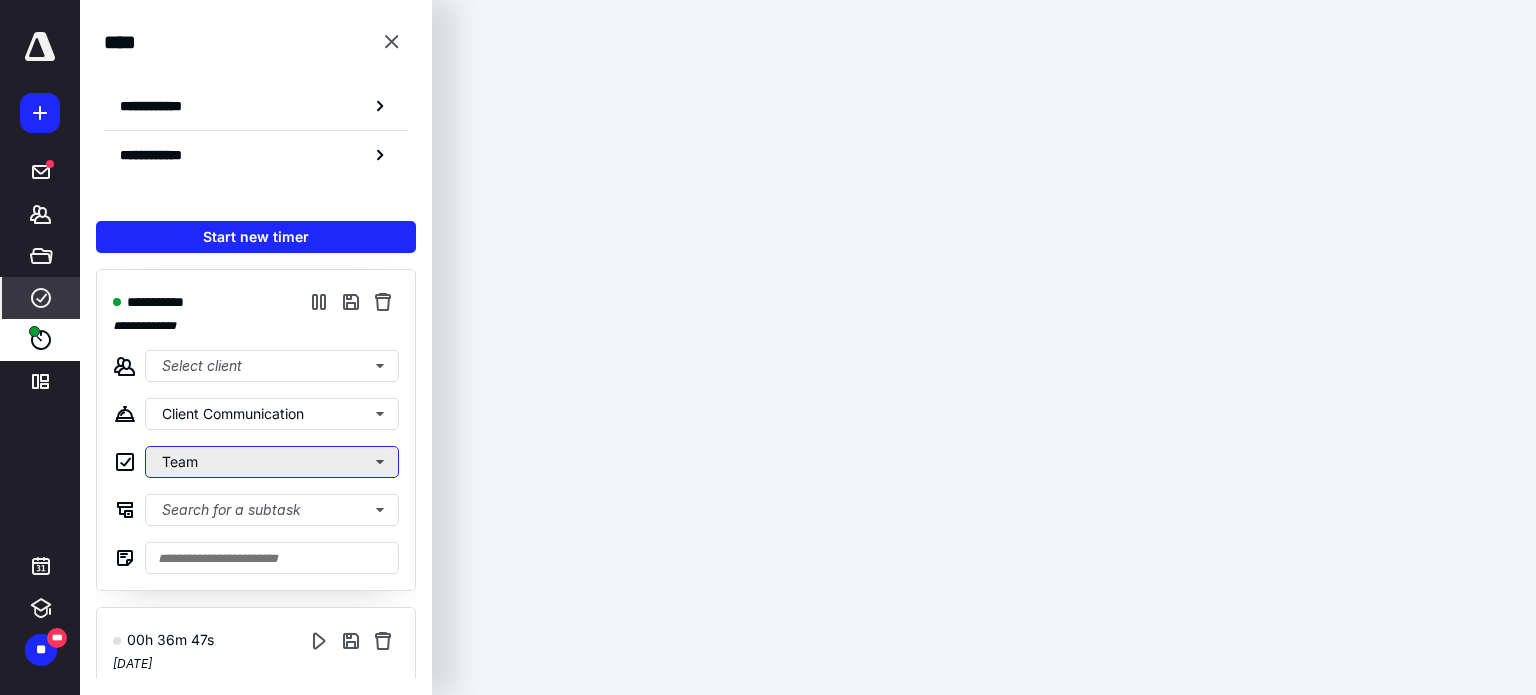 click on "Team" at bounding box center [272, 462] 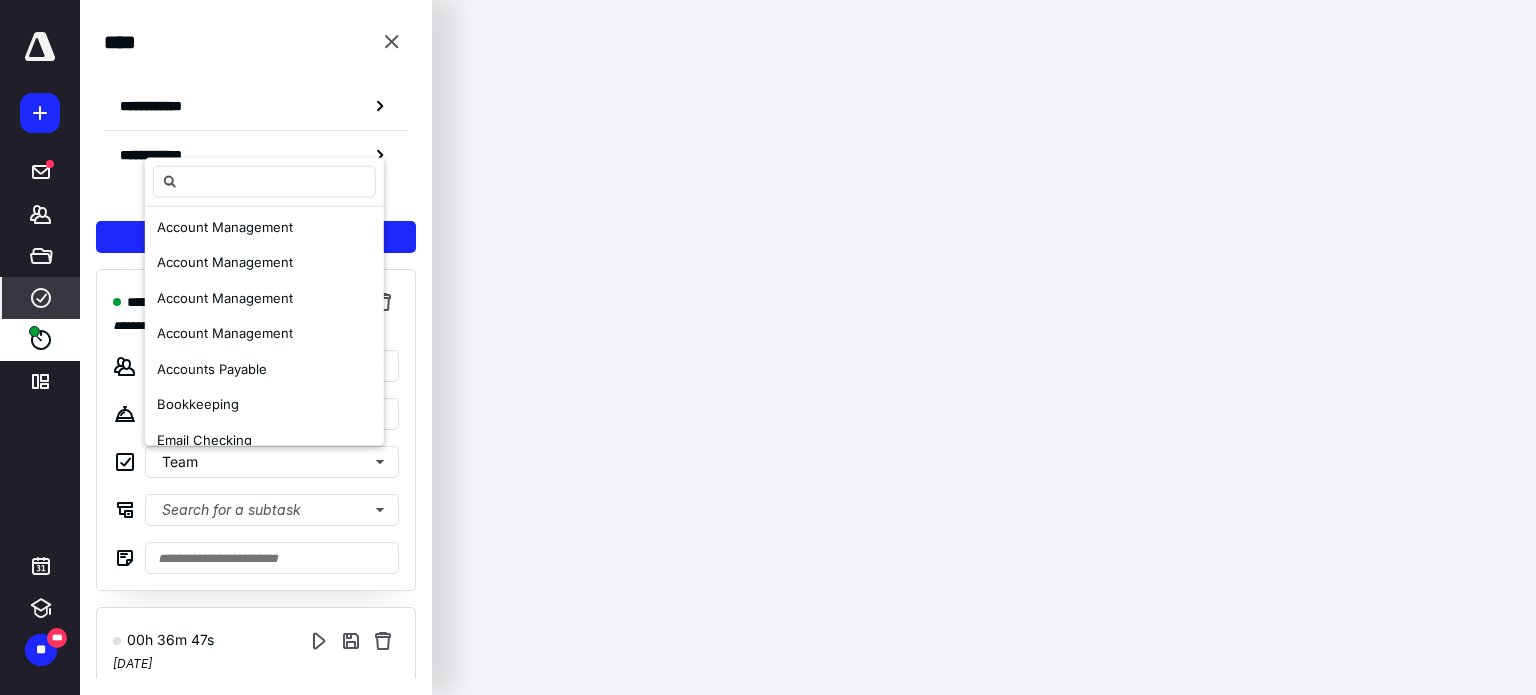 scroll, scrollTop: 1592, scrollLeft: 0, axis: vertical 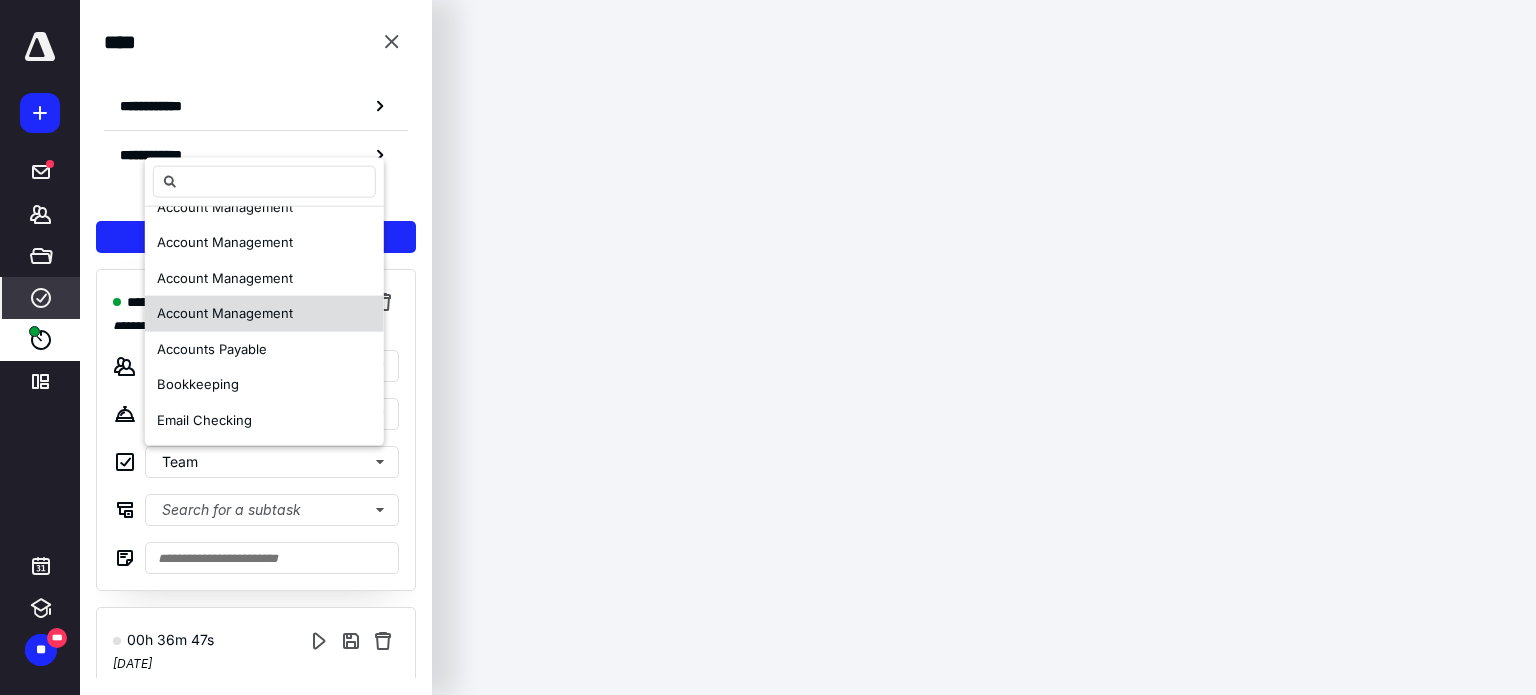 click on "Account Management" at bounding box center [225, 313] 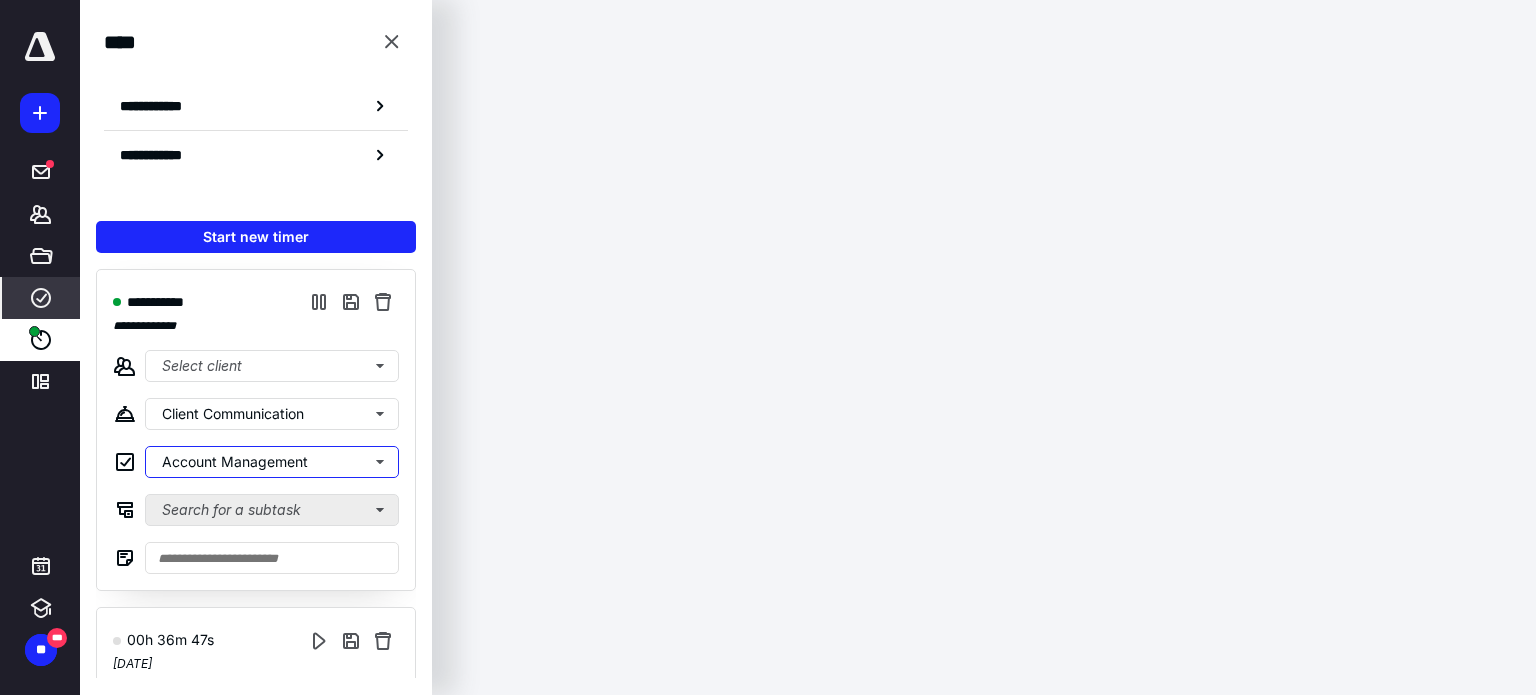 scroll, scrollTop: 0, scrollLeft: 0, axis: both 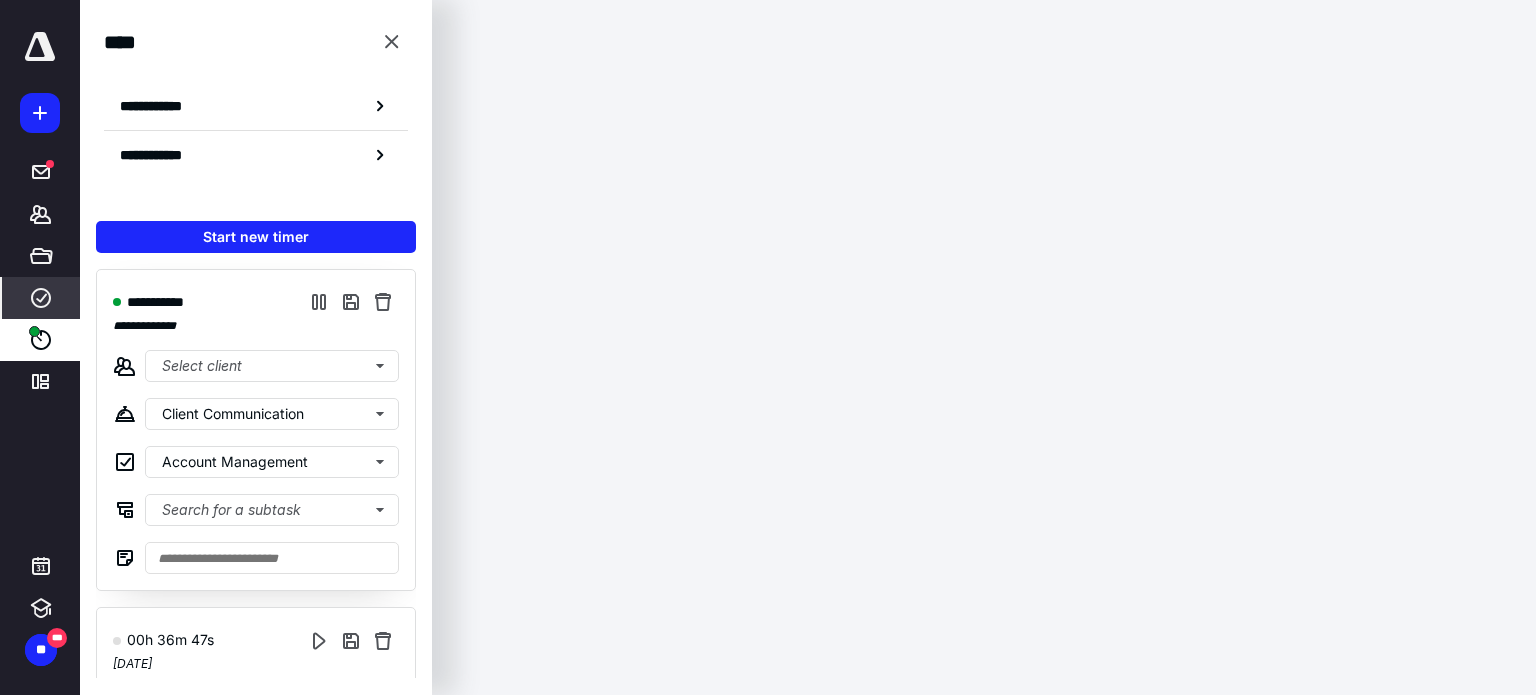 click on "**********" at bounding box center [256, 430] 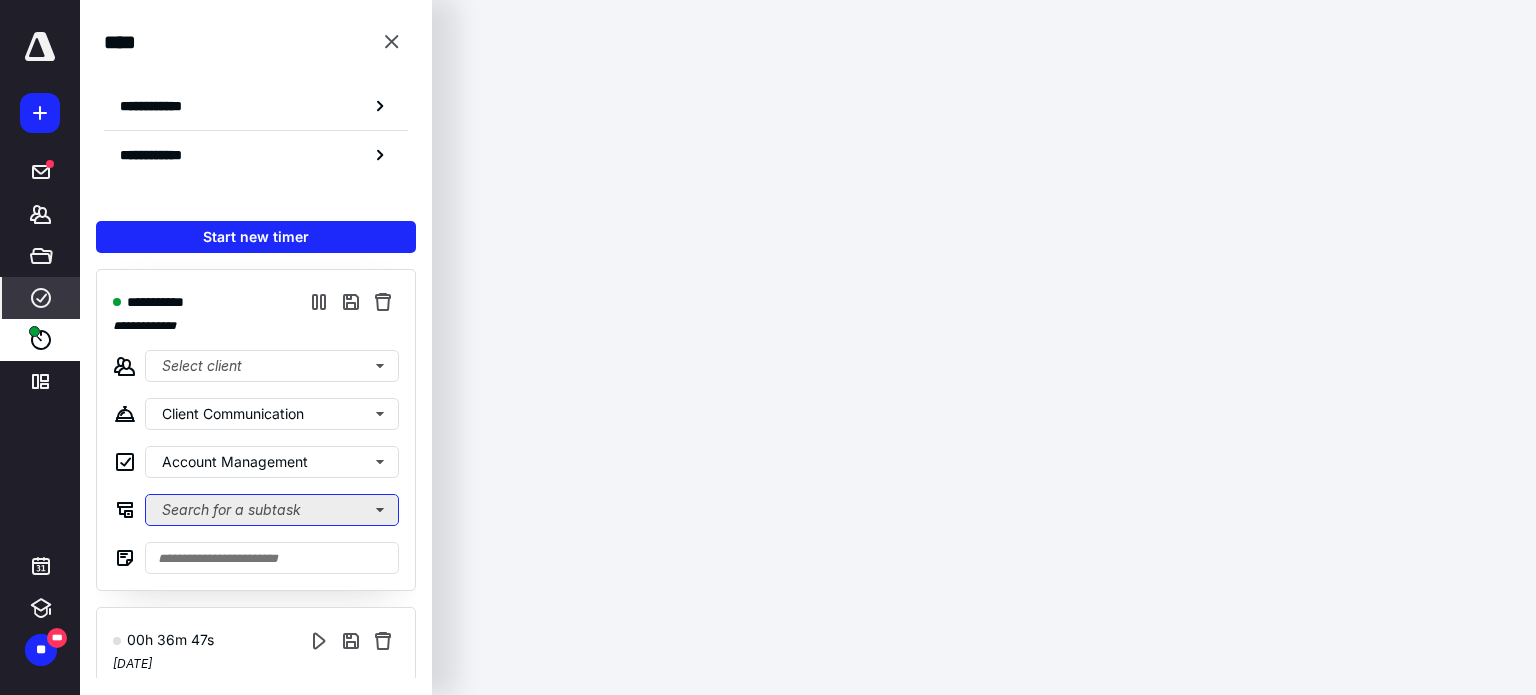 click on "Search for a subtask" at bounding box center [272, 510] 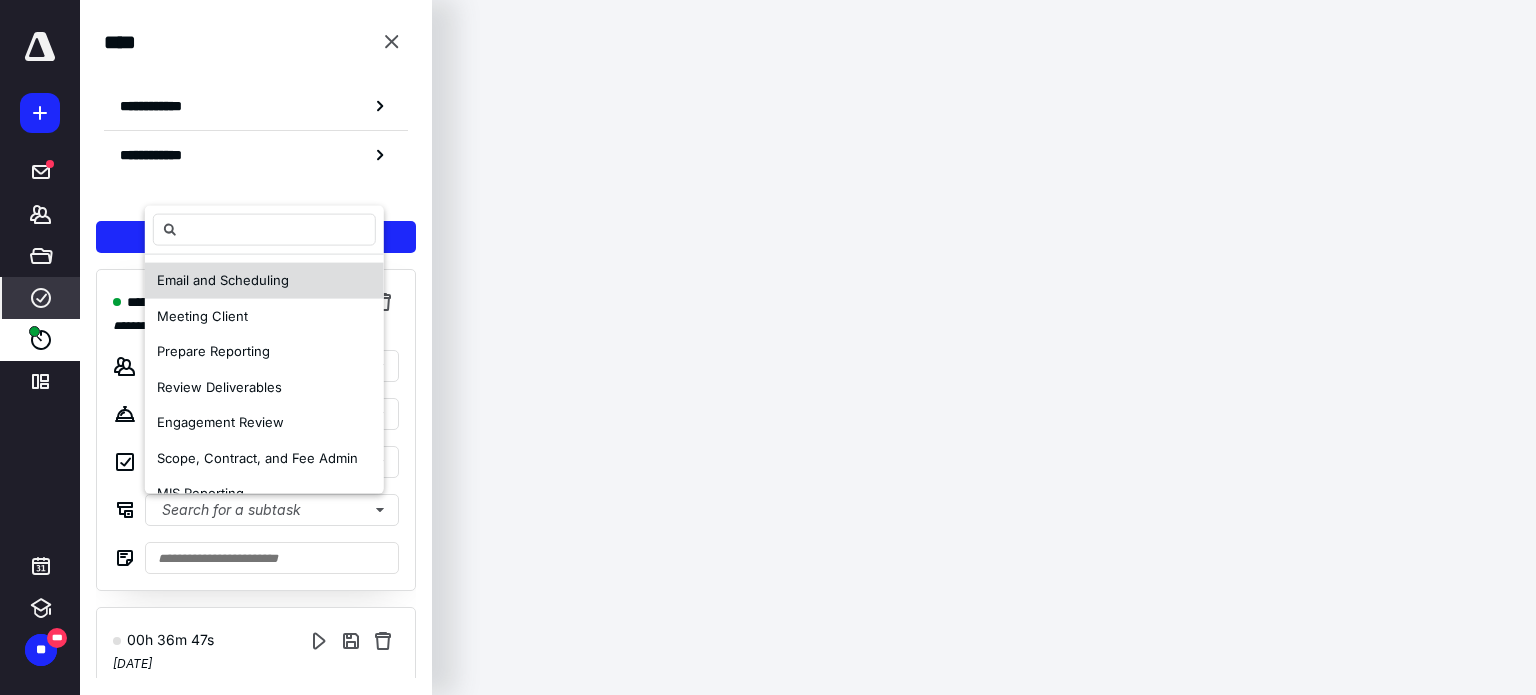click on "Email and Scheduling" at bounding box center (223, 280) 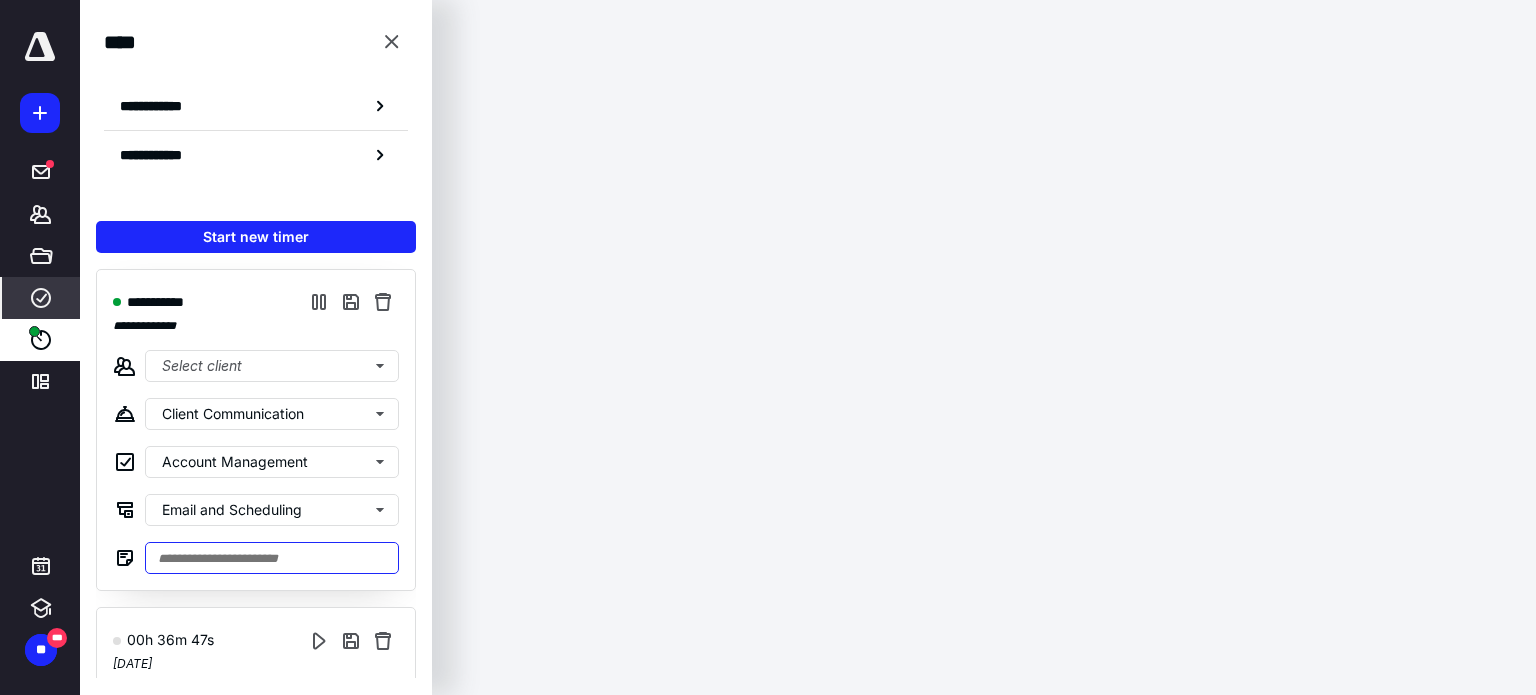 click at bounding box center (272, 558) 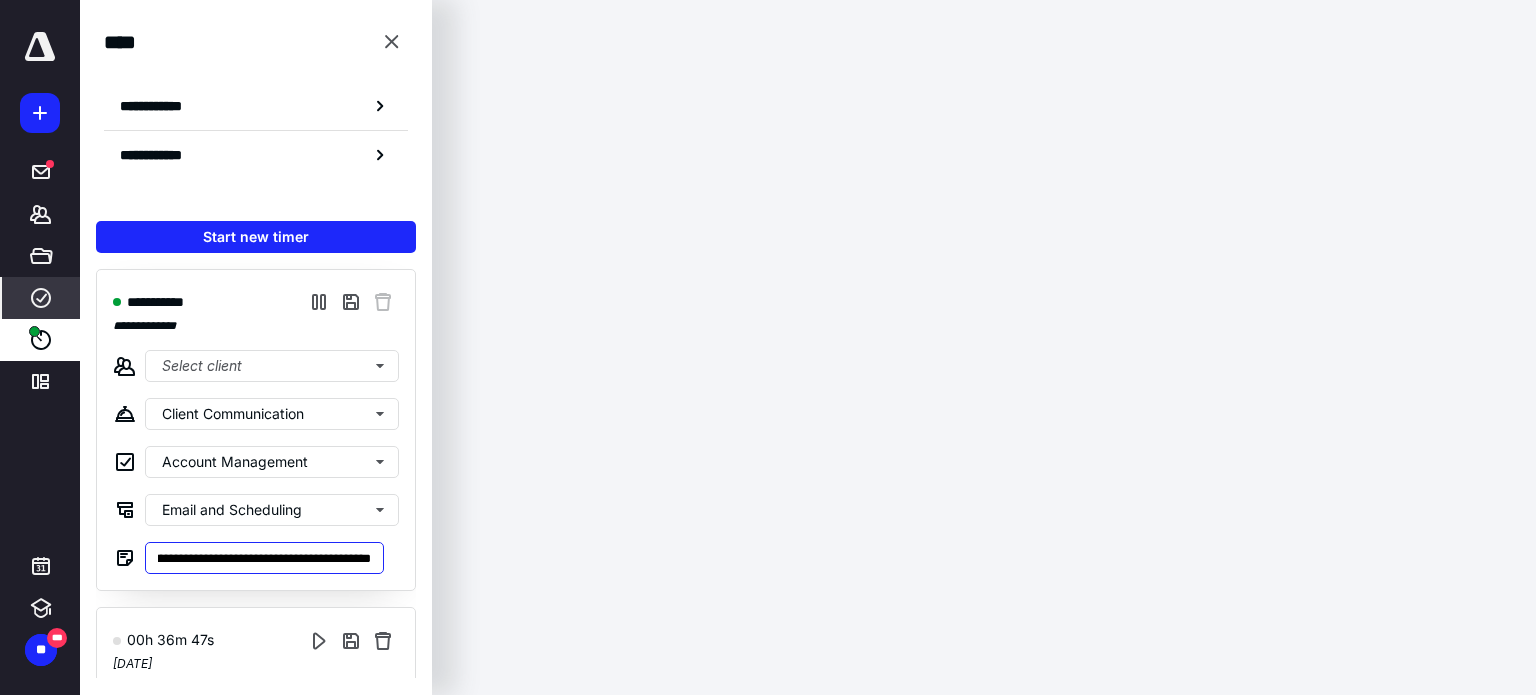 scroll, scrollTop: 0, scrollLeft: 96, axis: horizontal 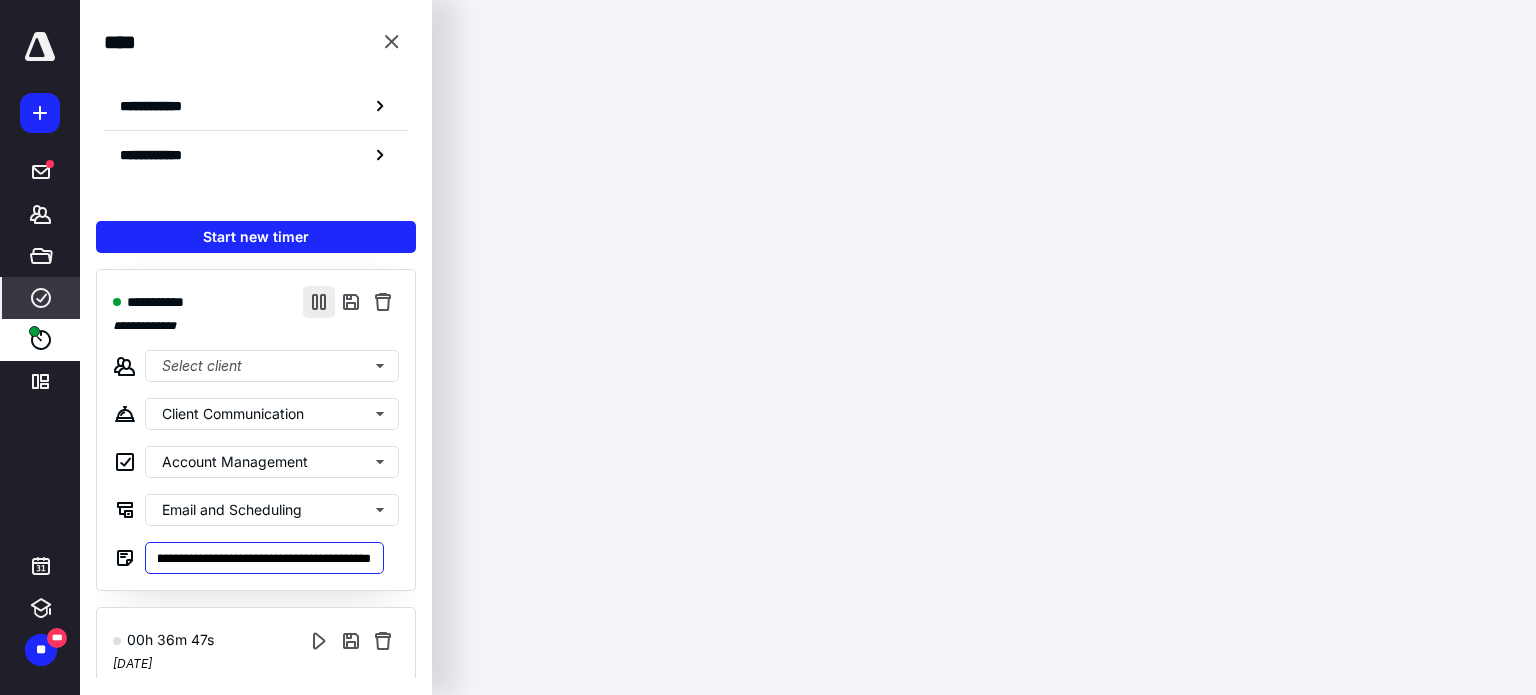 type on "**********" 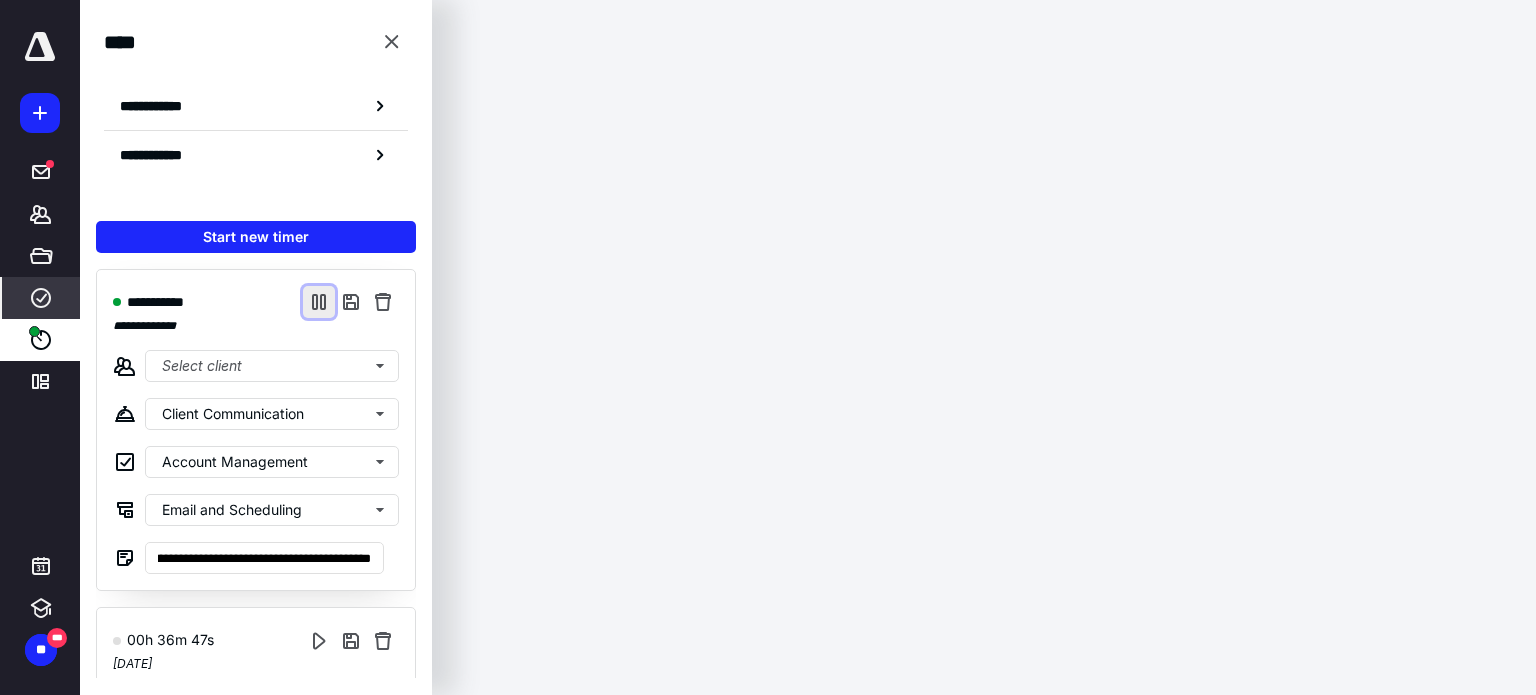 scroll, scrollTop: 0, scrollLeft: 0, axis: both 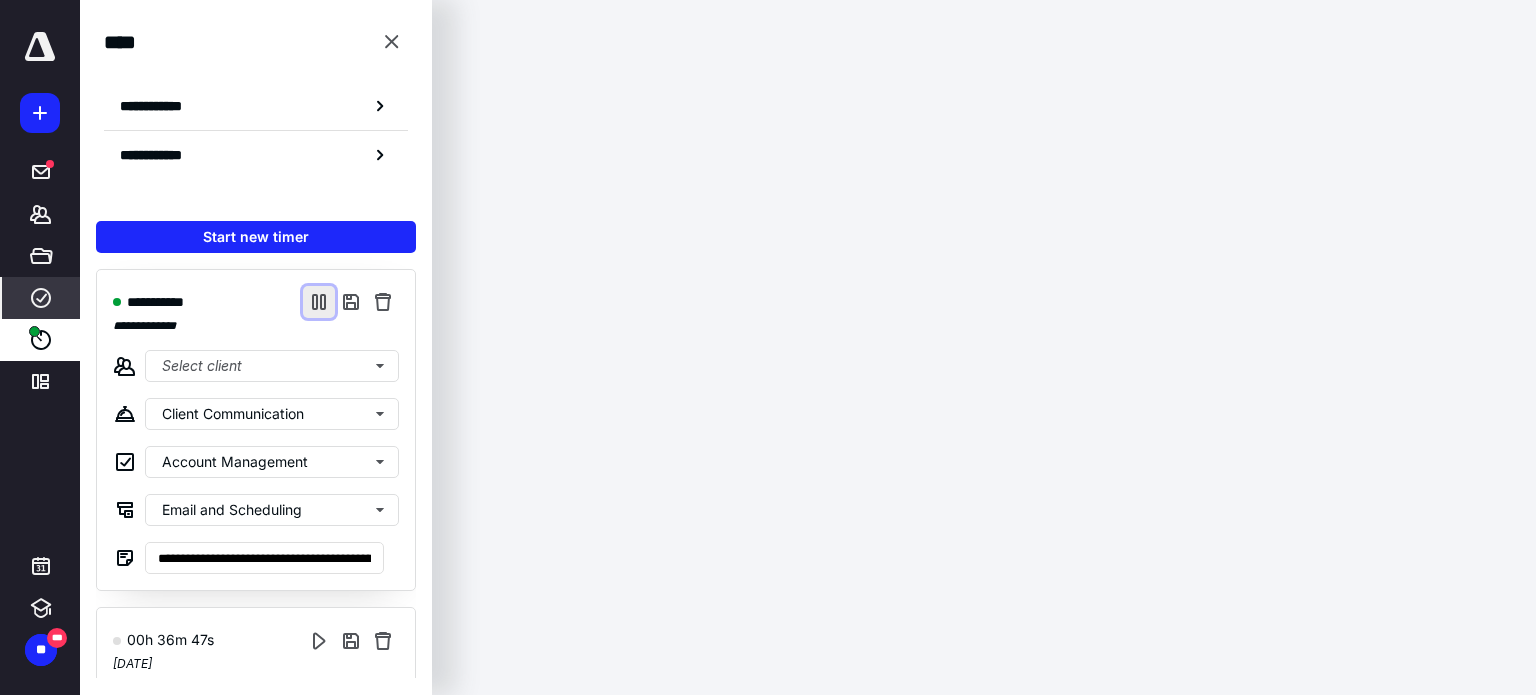 click at bounding box center [319, 302] 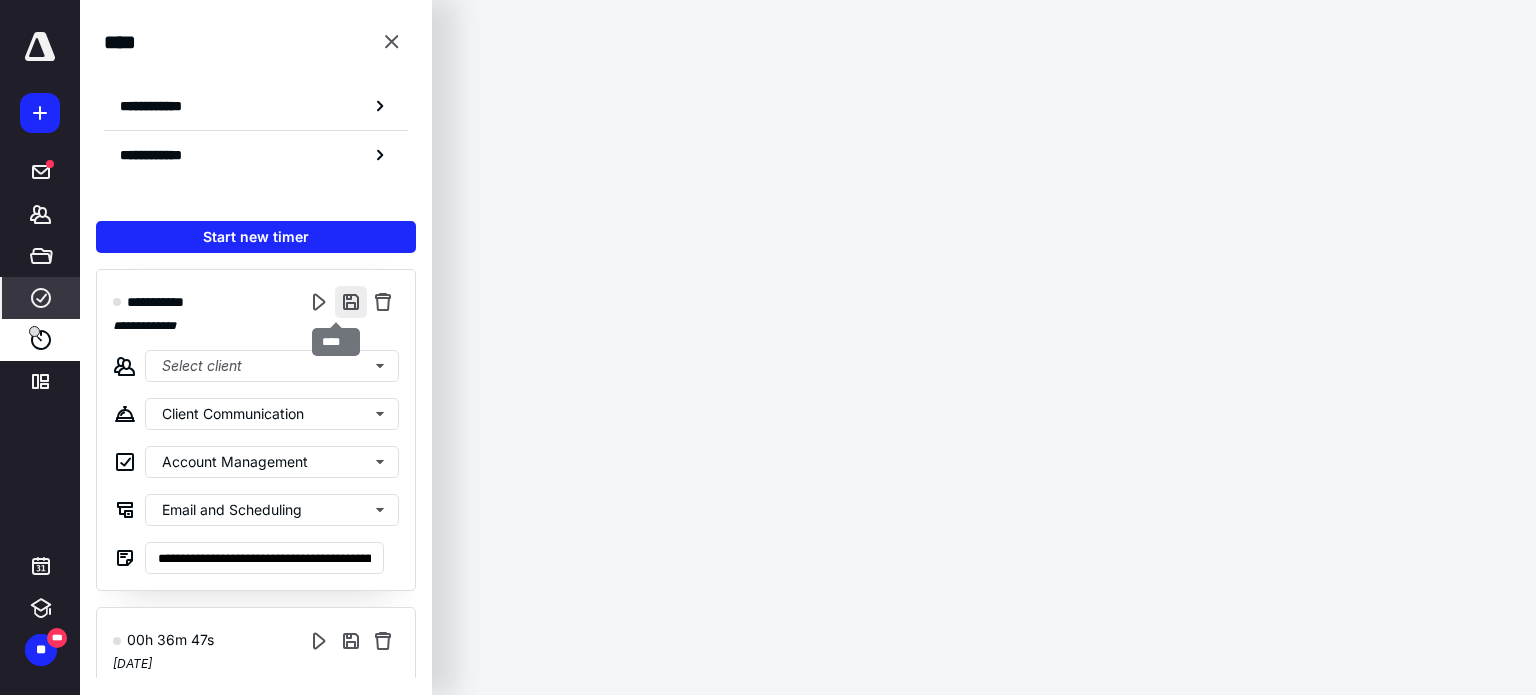 click at bounding box center [351, 302] 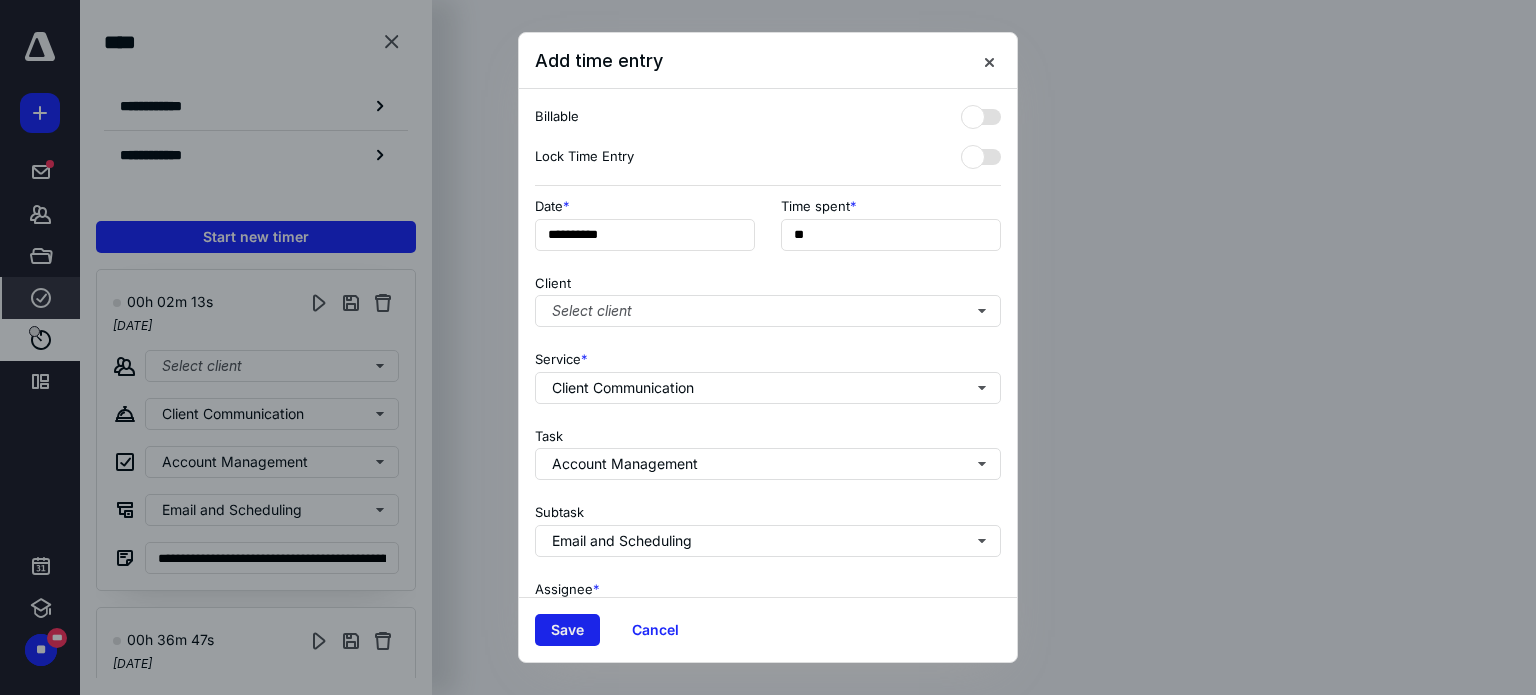 click on "Save" at bounding box center (567, 630) 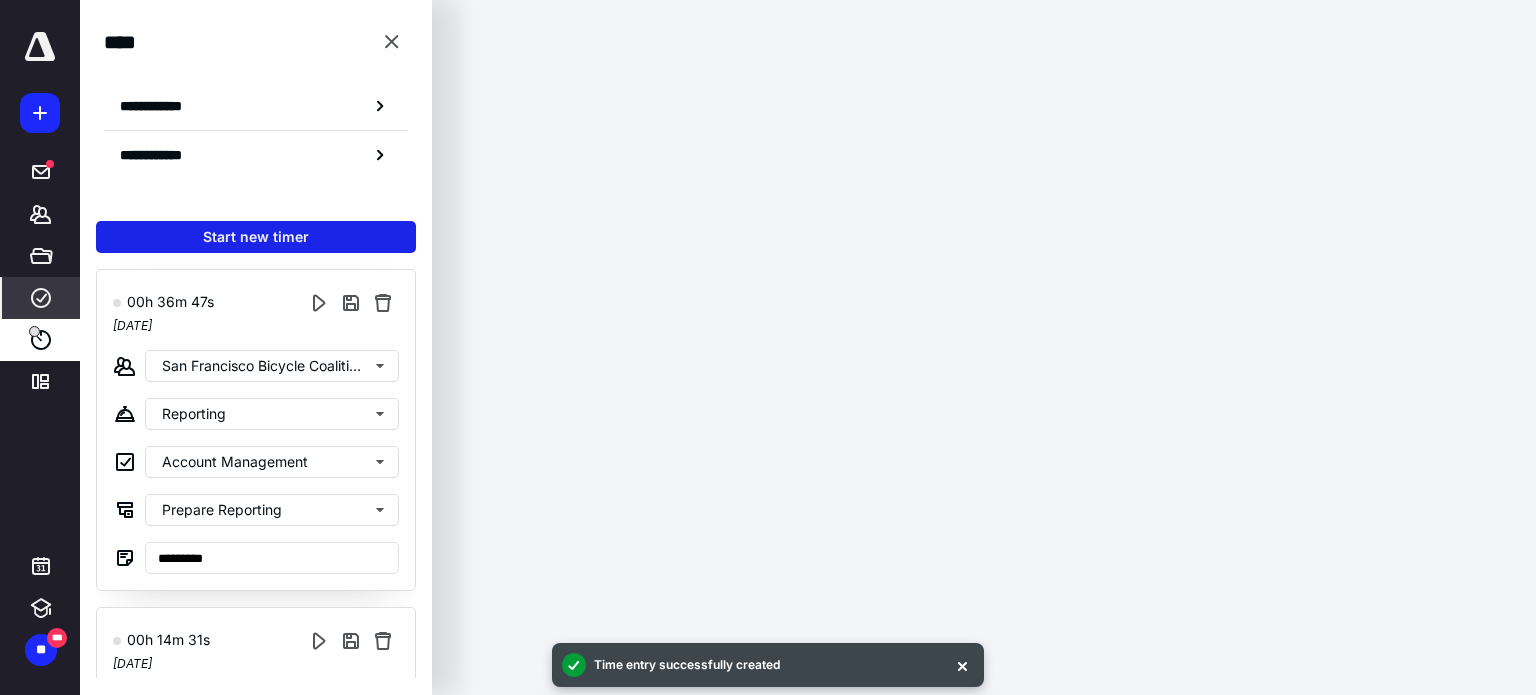 click on "Start new timer" at bounding box center [256, 237] 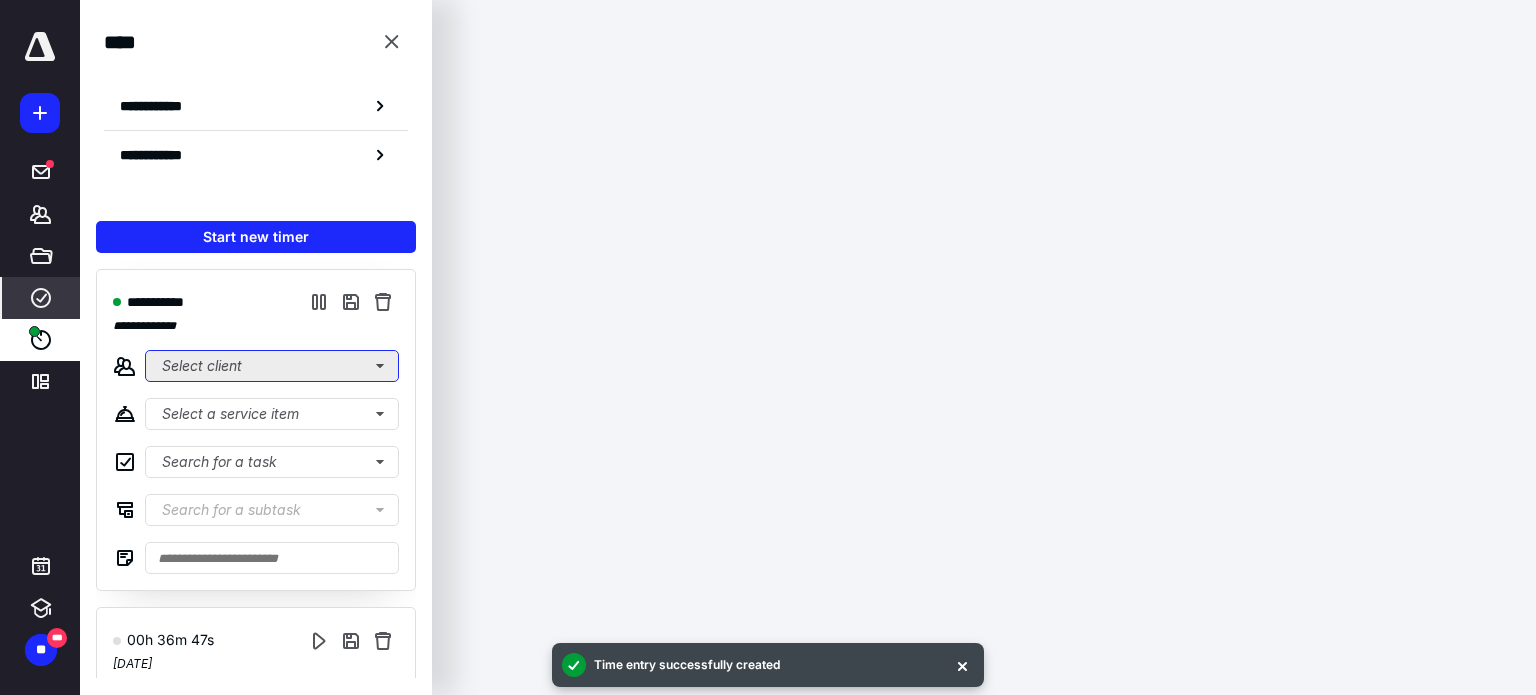 click on "Select client" at bounding box center [272, 366] 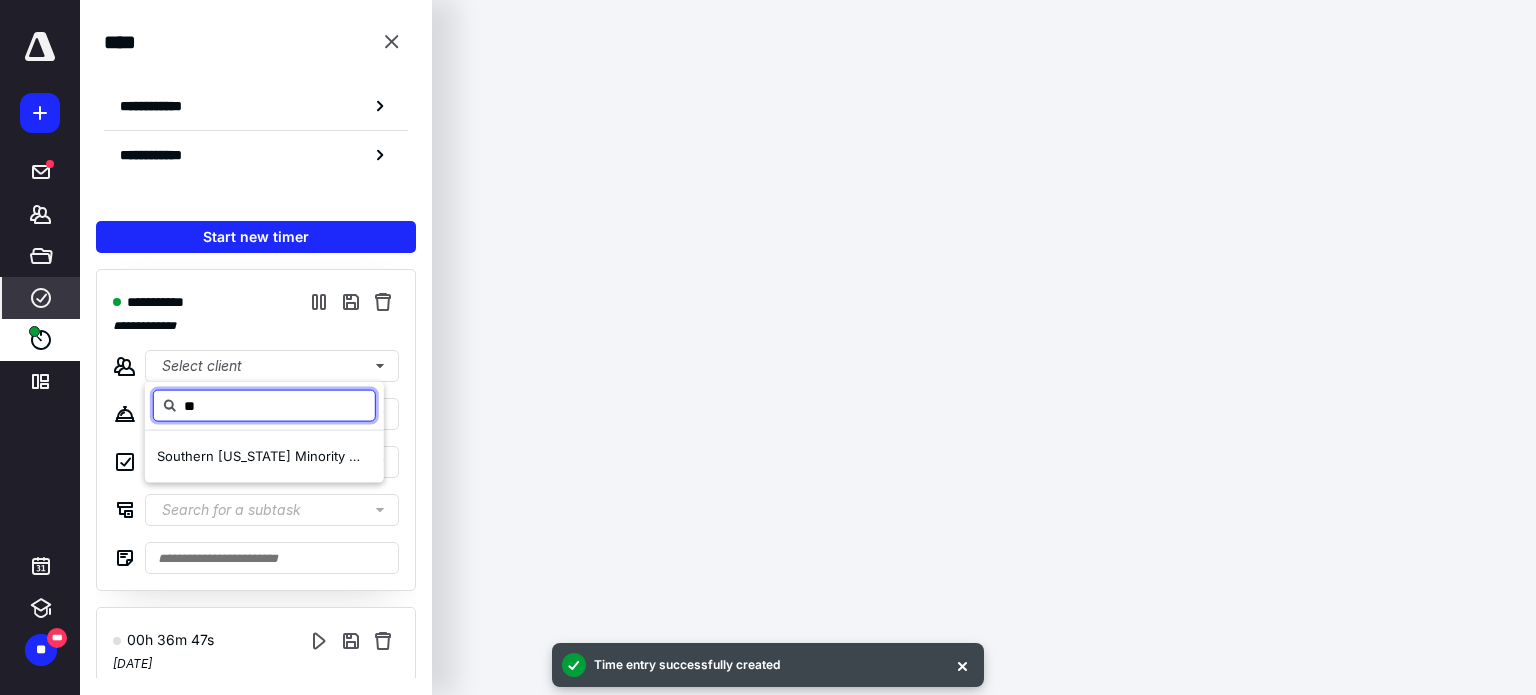 type on "*" 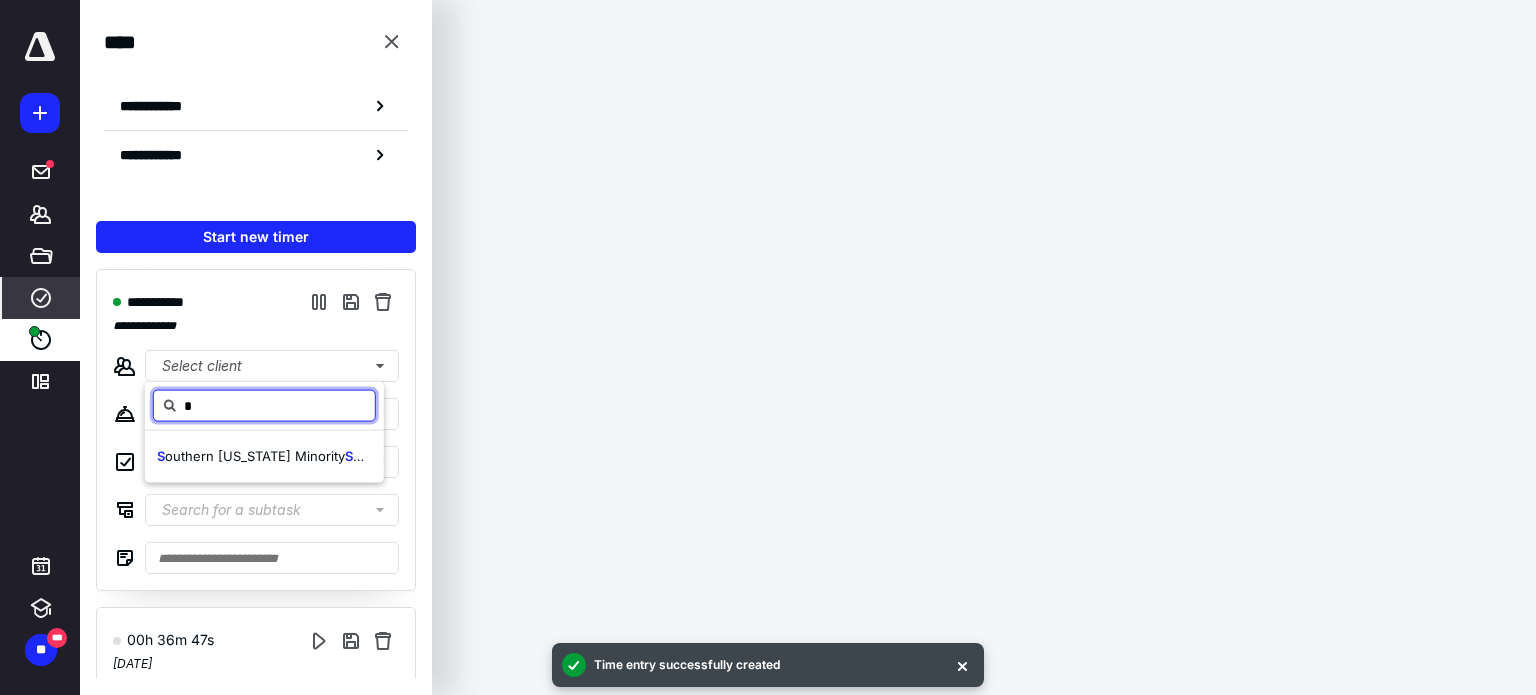 type 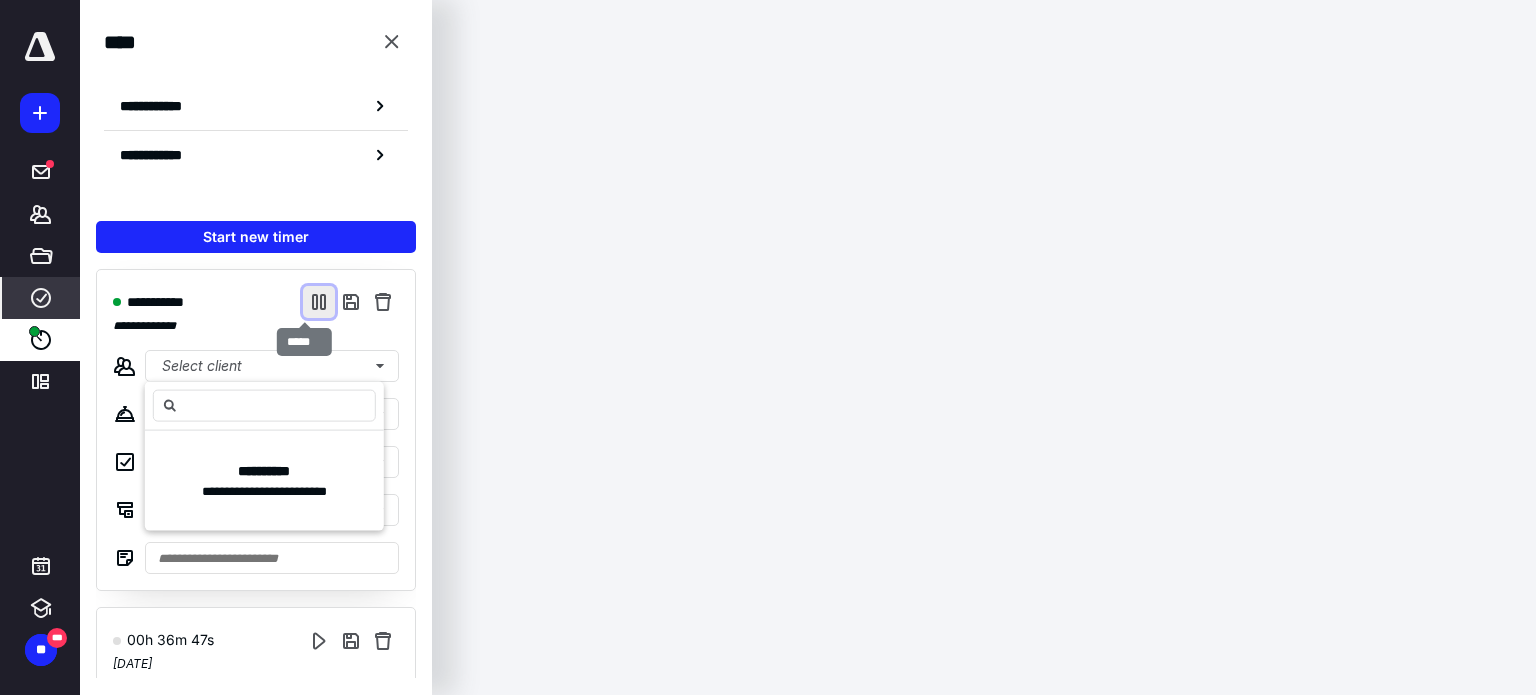 click at bounding box center (319, 302) 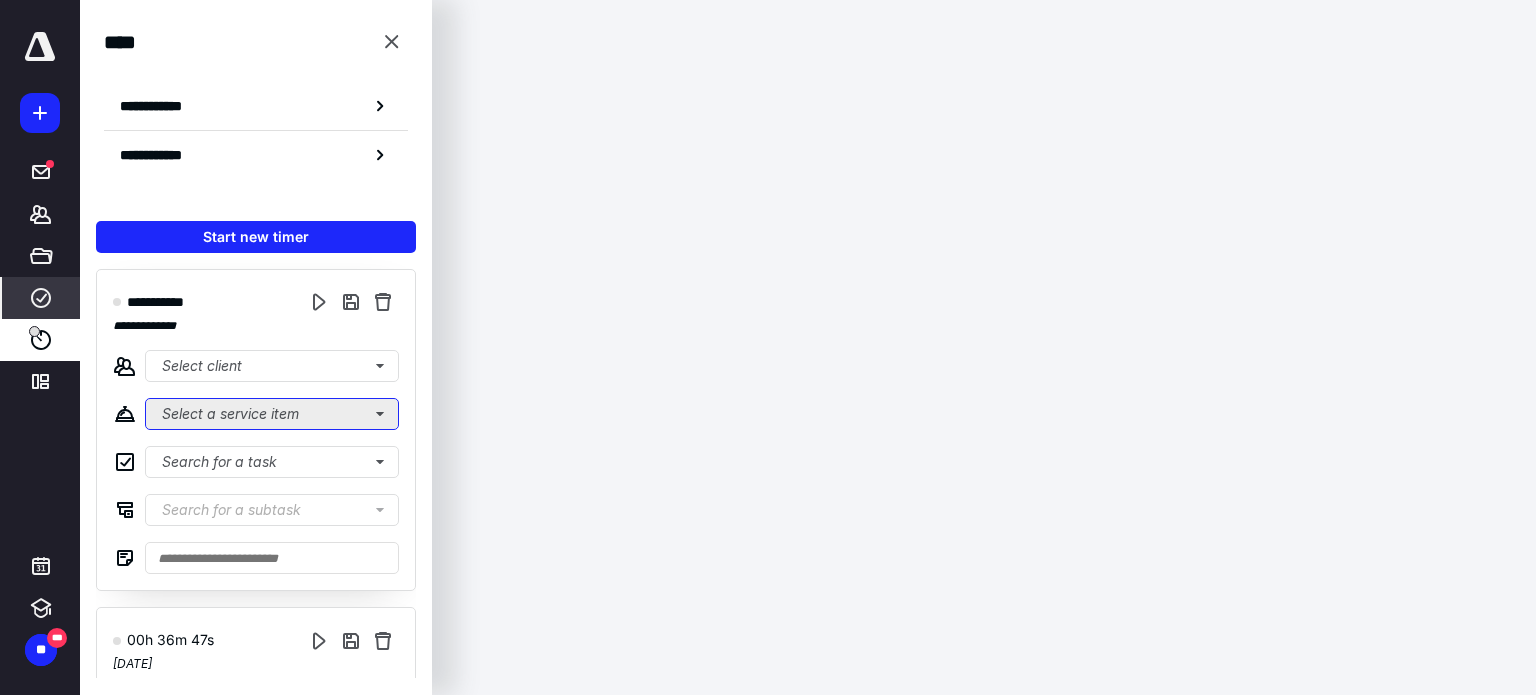 click on "Select a service item" at bounding box center (272, 414) 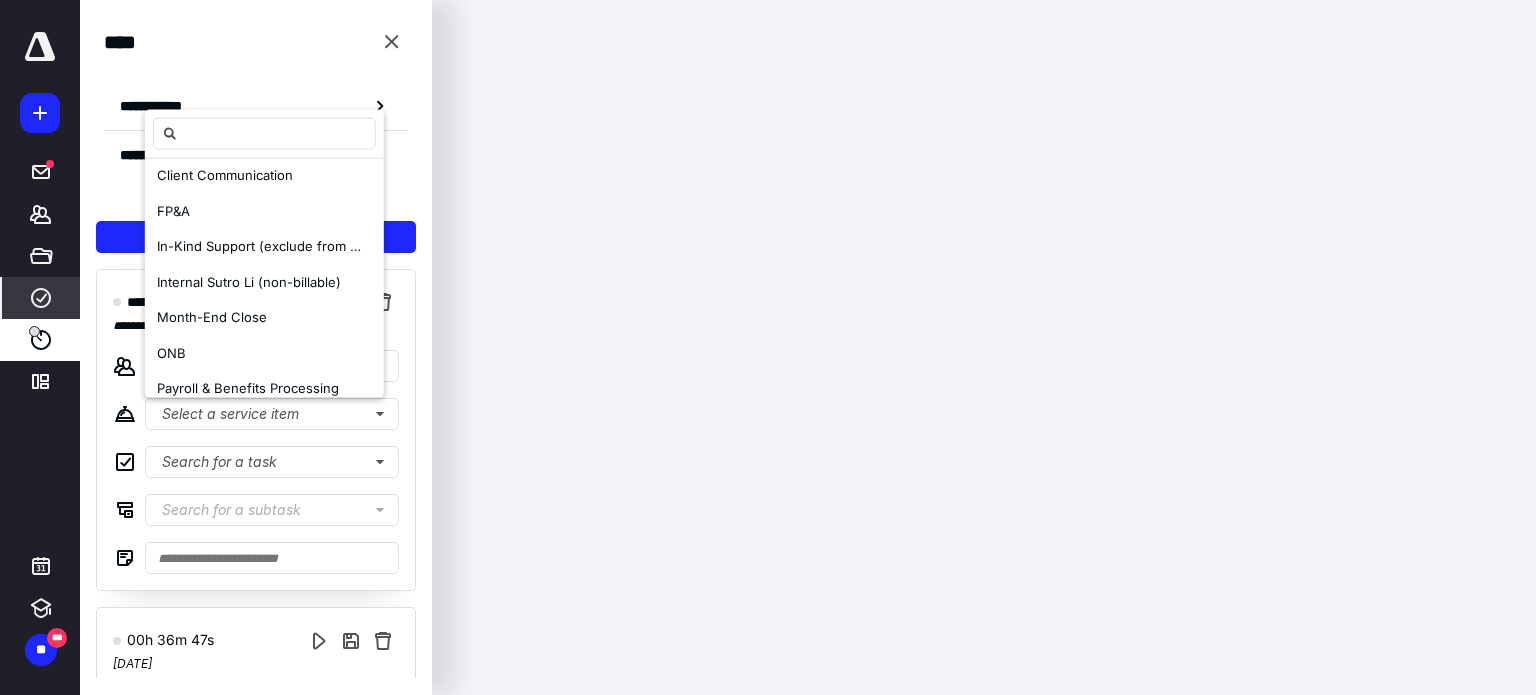 scroll, scrollTop: 187, scrollLeft: 0, axis: vertical 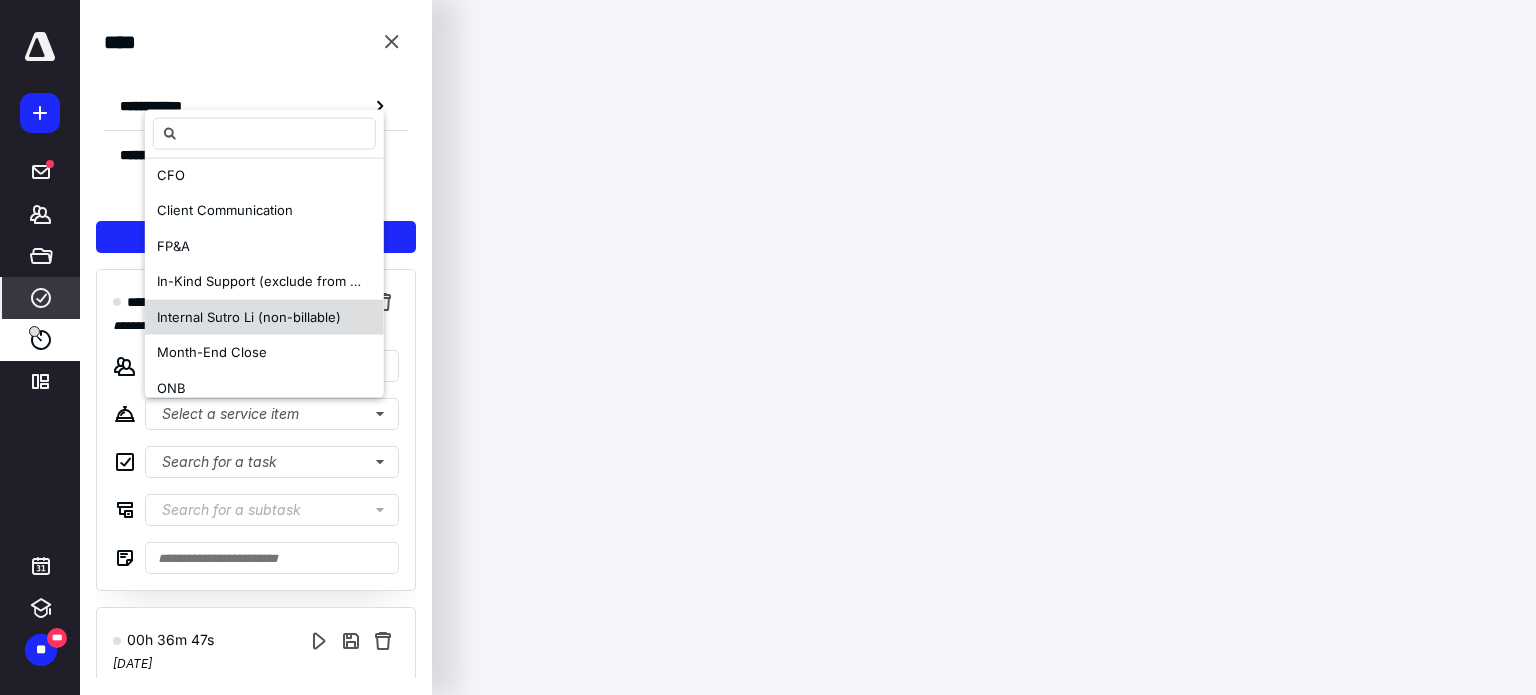 click on "Internal Sutro Li (non-billable)" at bounding box center [249, 316] 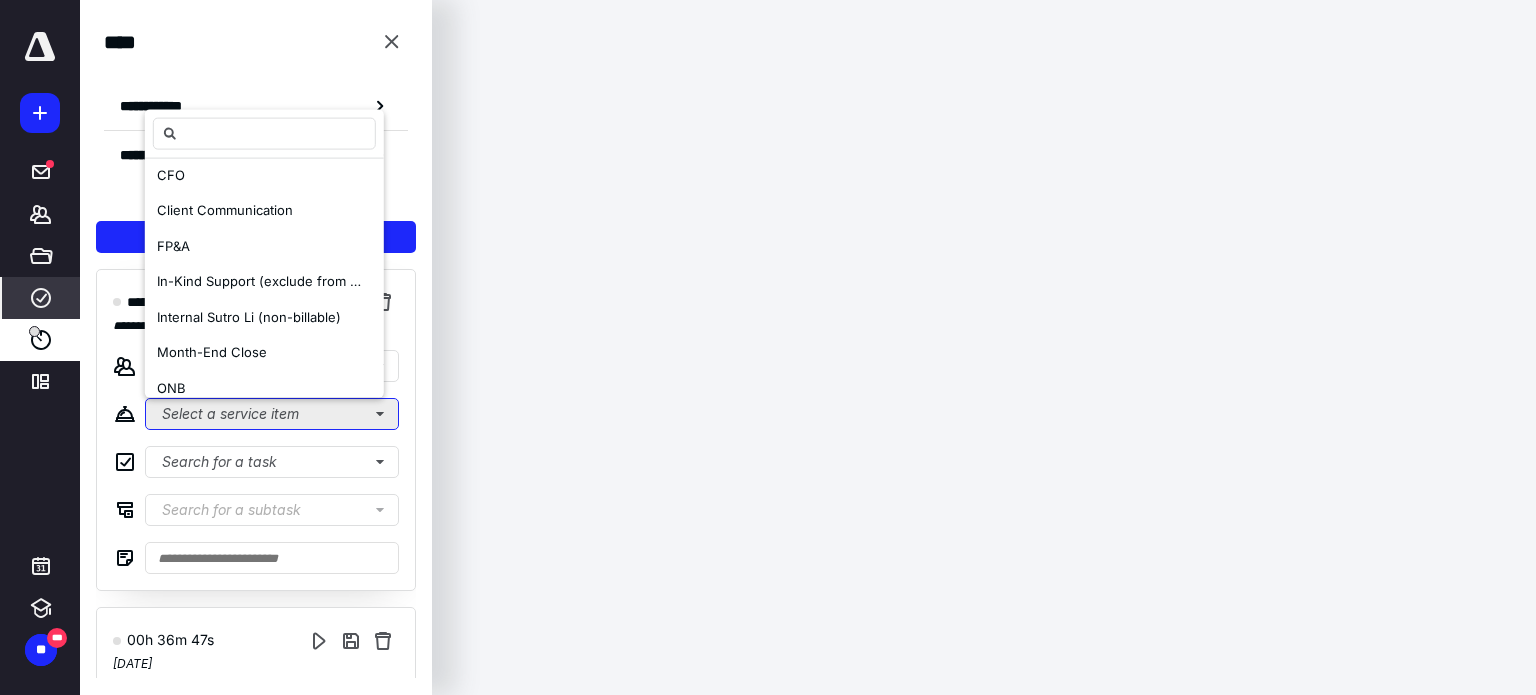 scroll, scrollTop: 0, scrollLeft: 0, axis: both 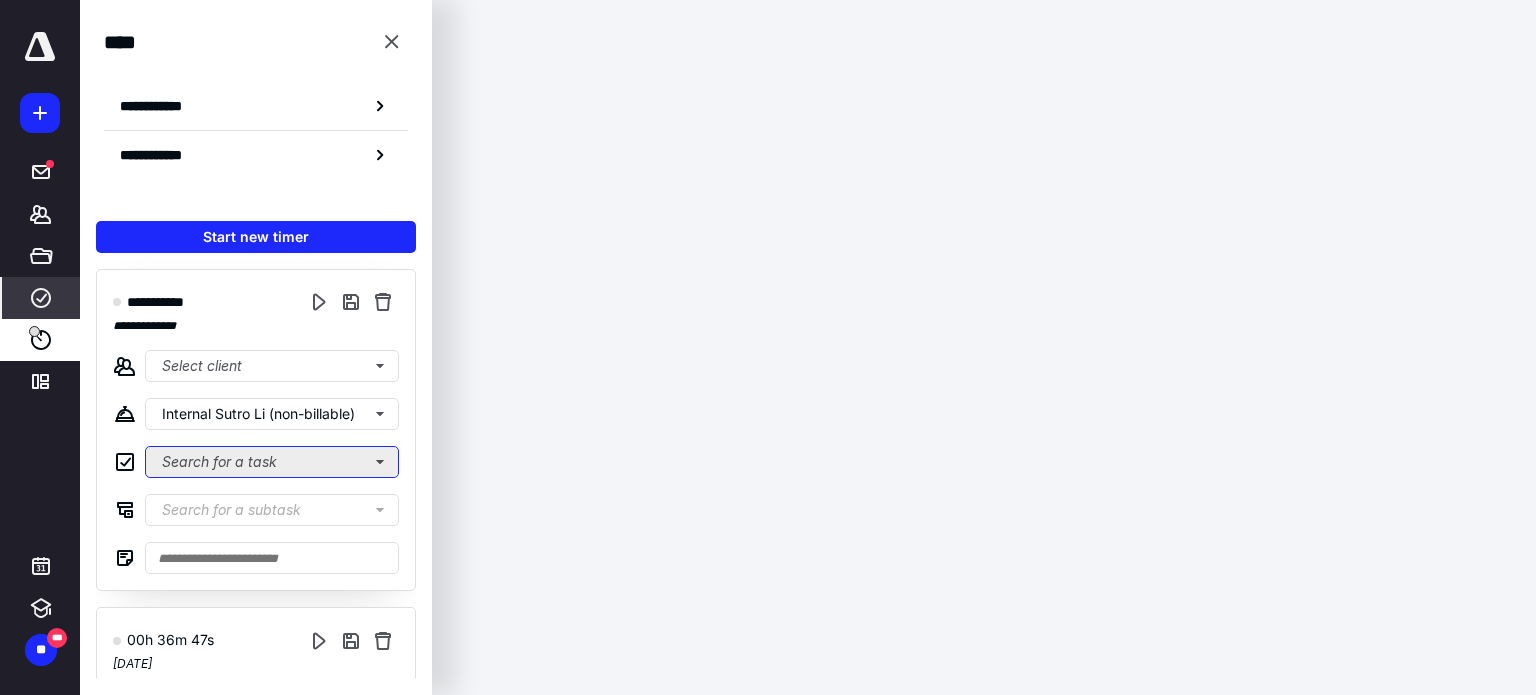 click on "Search for a task" at bounding box center (272, 462) 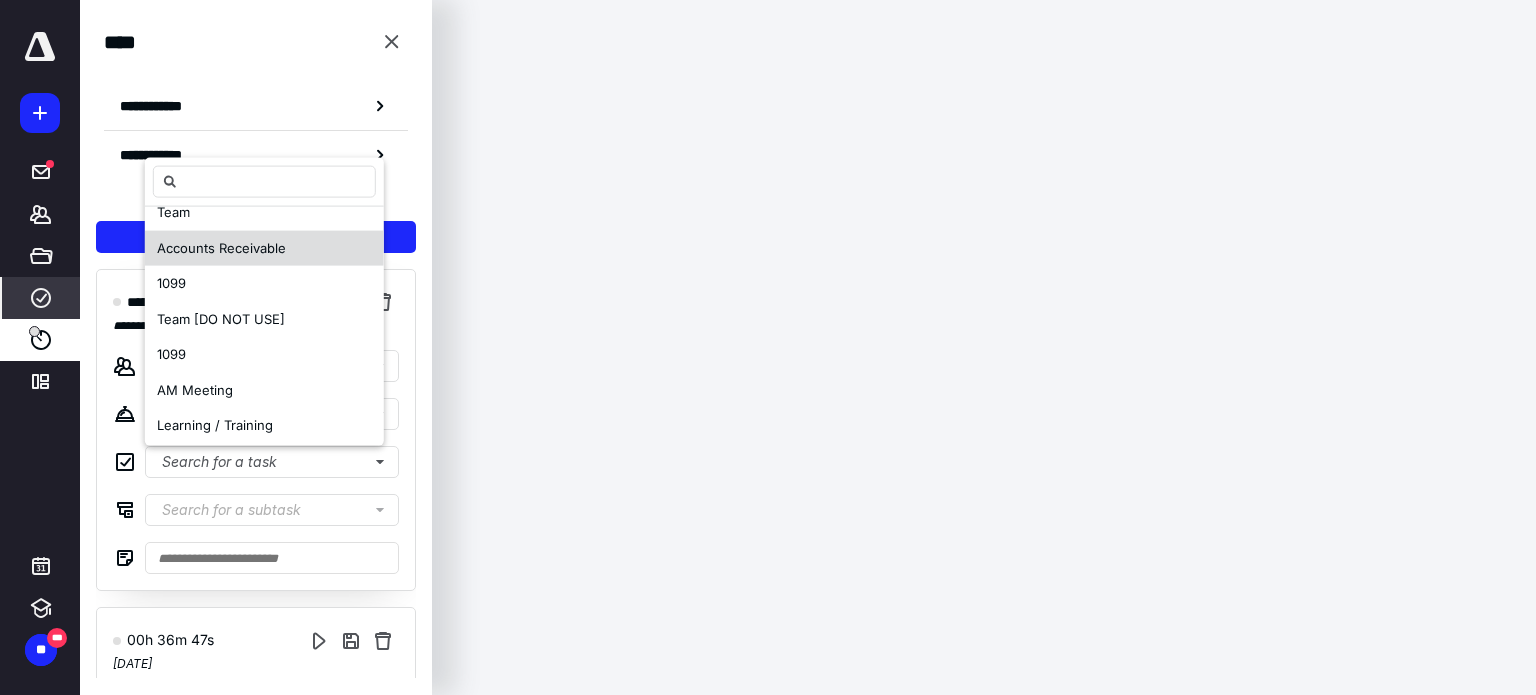 scroll, scrollTop: 0, scrollLeft: 0, axis: both 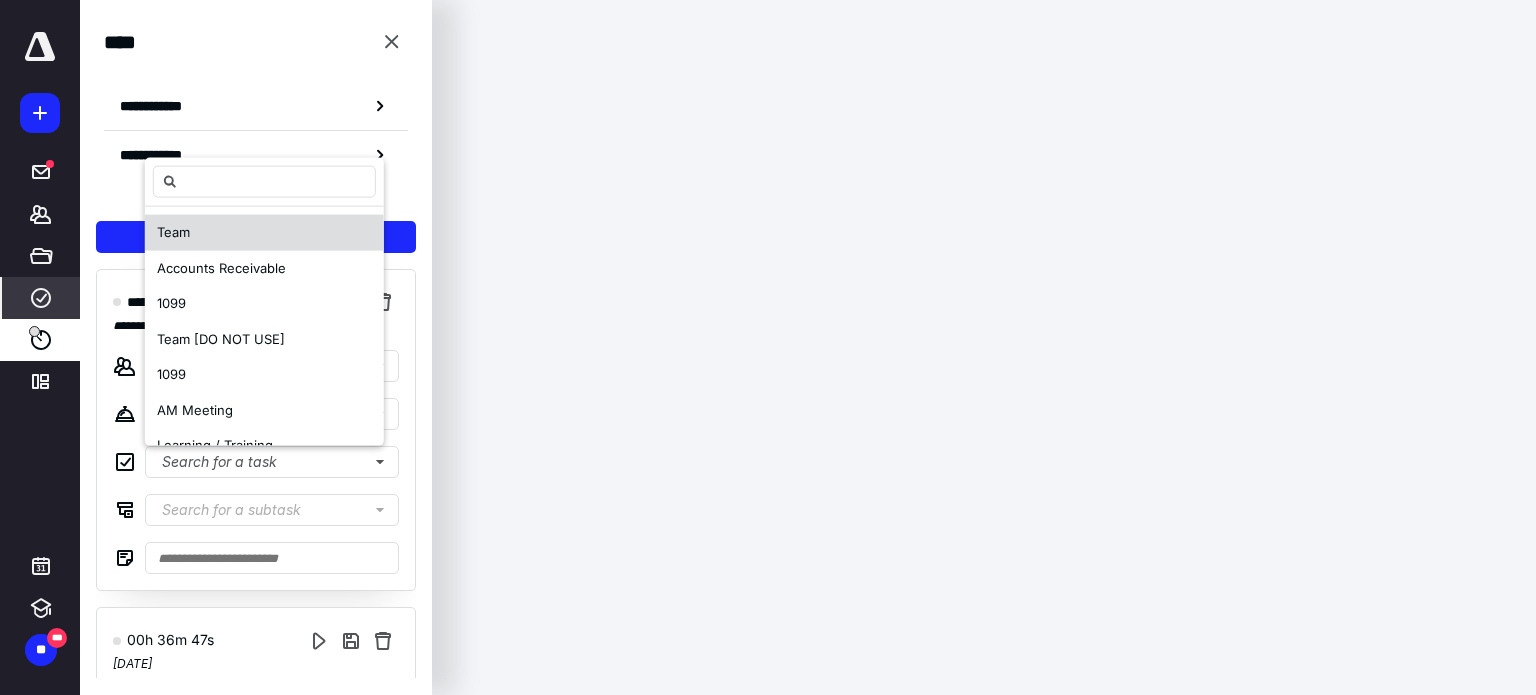 click on "Team" at bounding box center (264, 233) 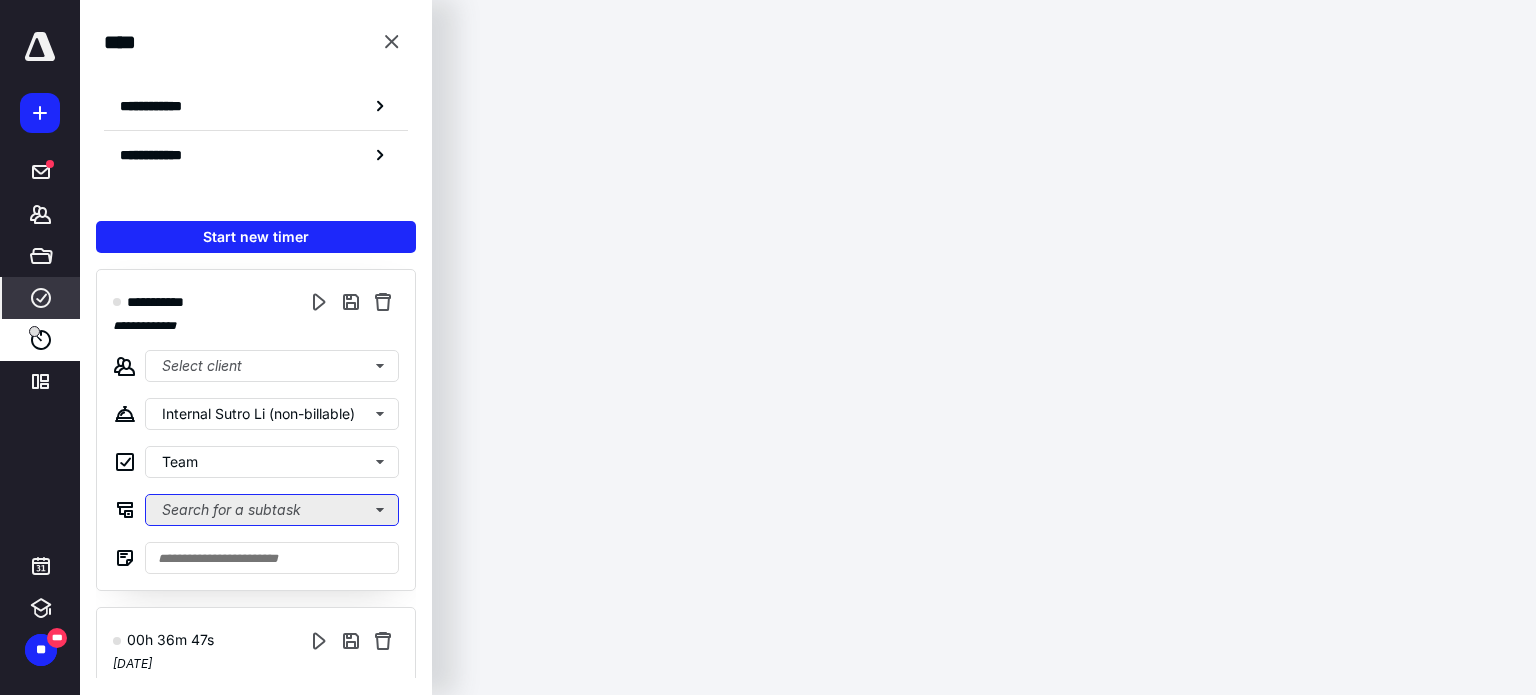 click on "Search for a subtask" at bounding box center (272, 510) 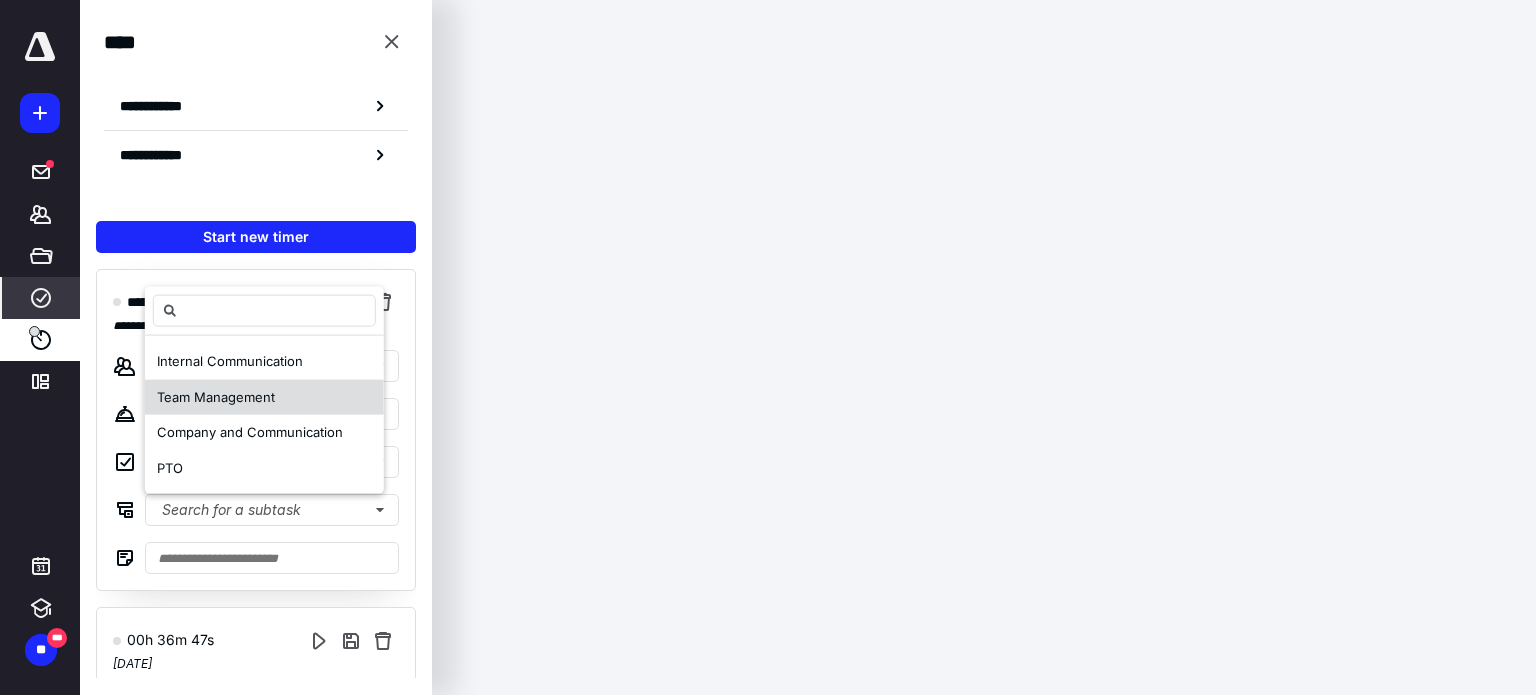 click on "Team Management" at bounding box center [216, 396] 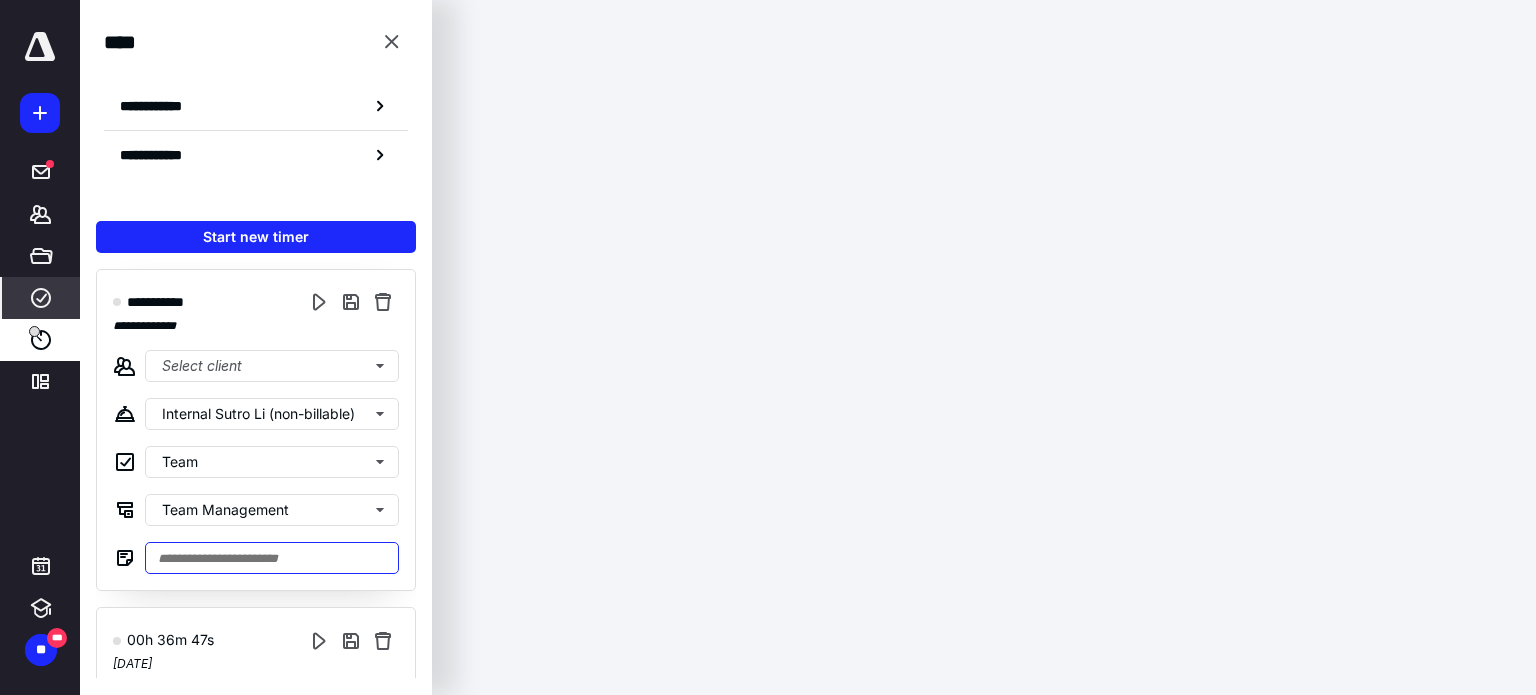 click at bounding box center (272, 558) 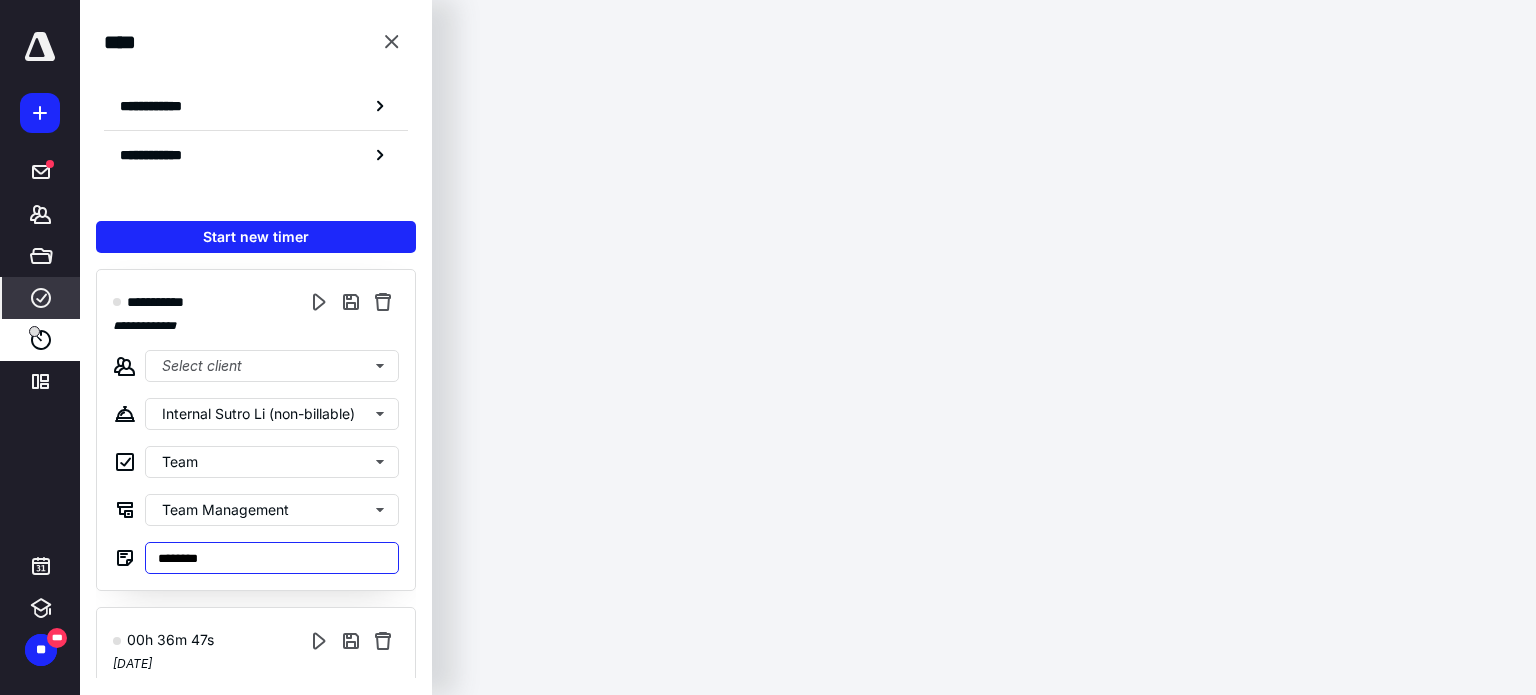 type on "********" 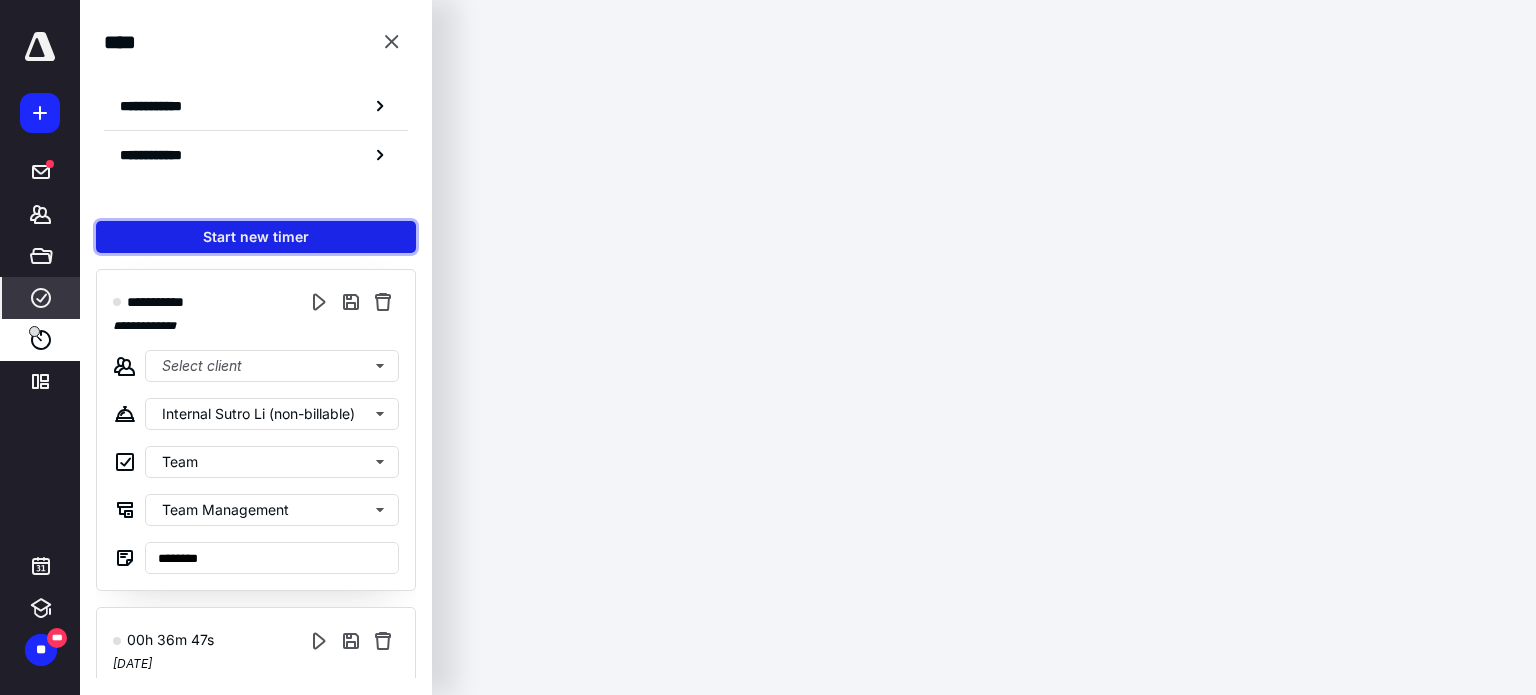 click on "Start new timer" at bounding box center [256, 237] 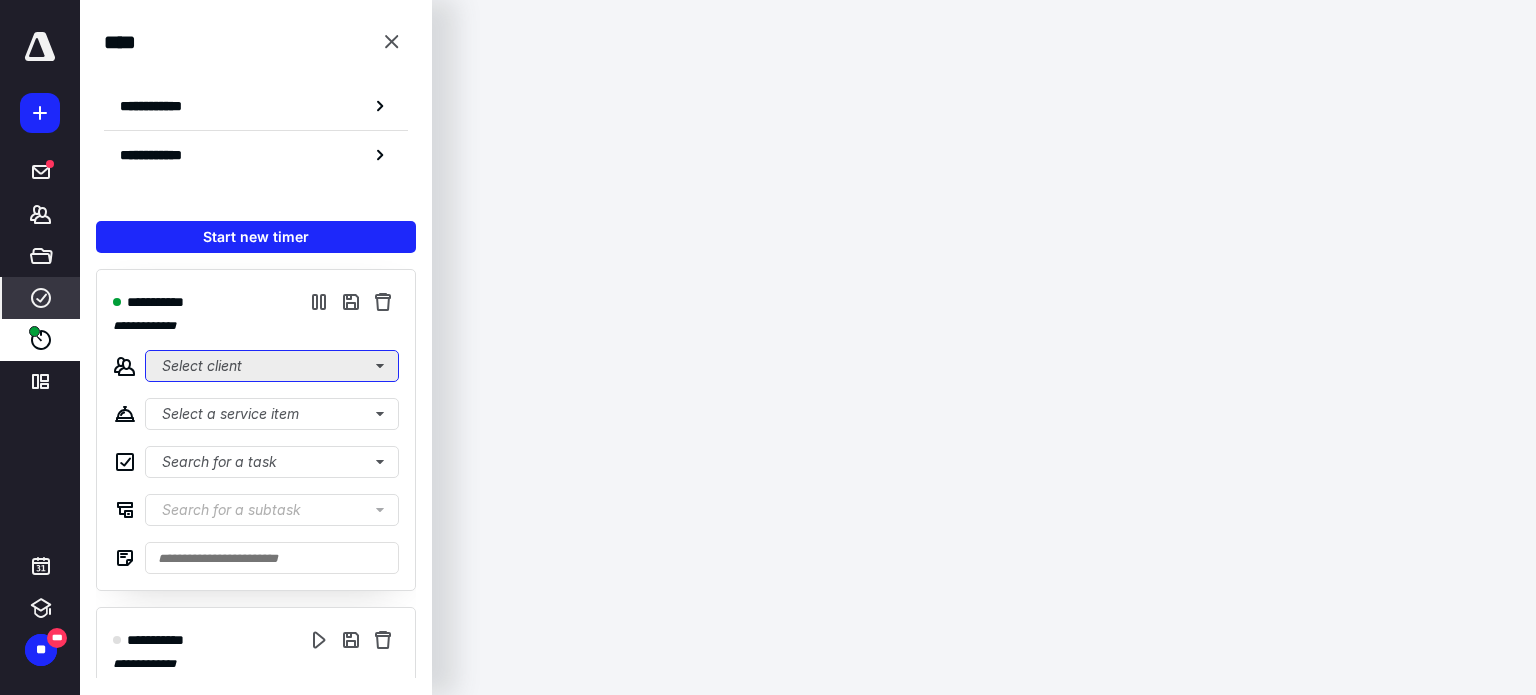 click on "Select client" at bounding box center (272, 366) 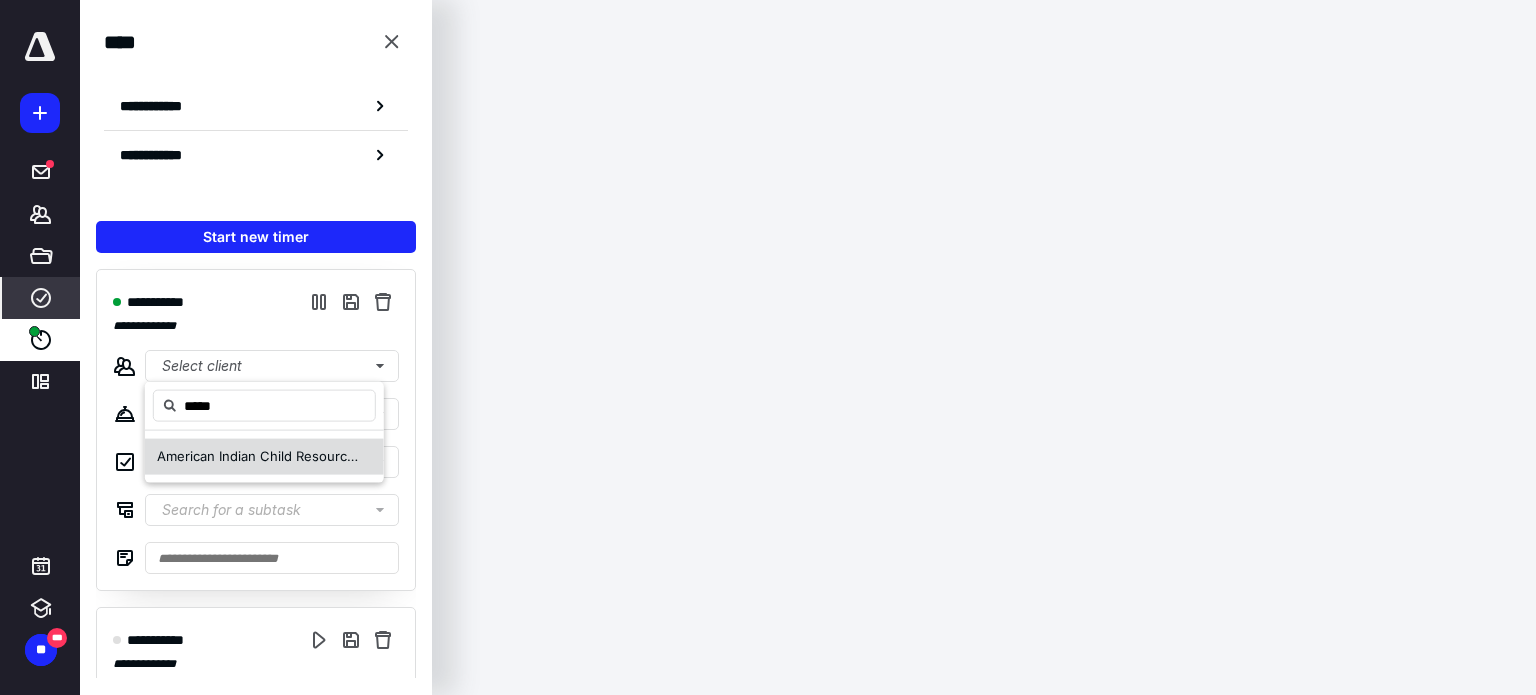 click on "American Indian Child Resource Center ( AICRC )" at bounding box center [260, 457] 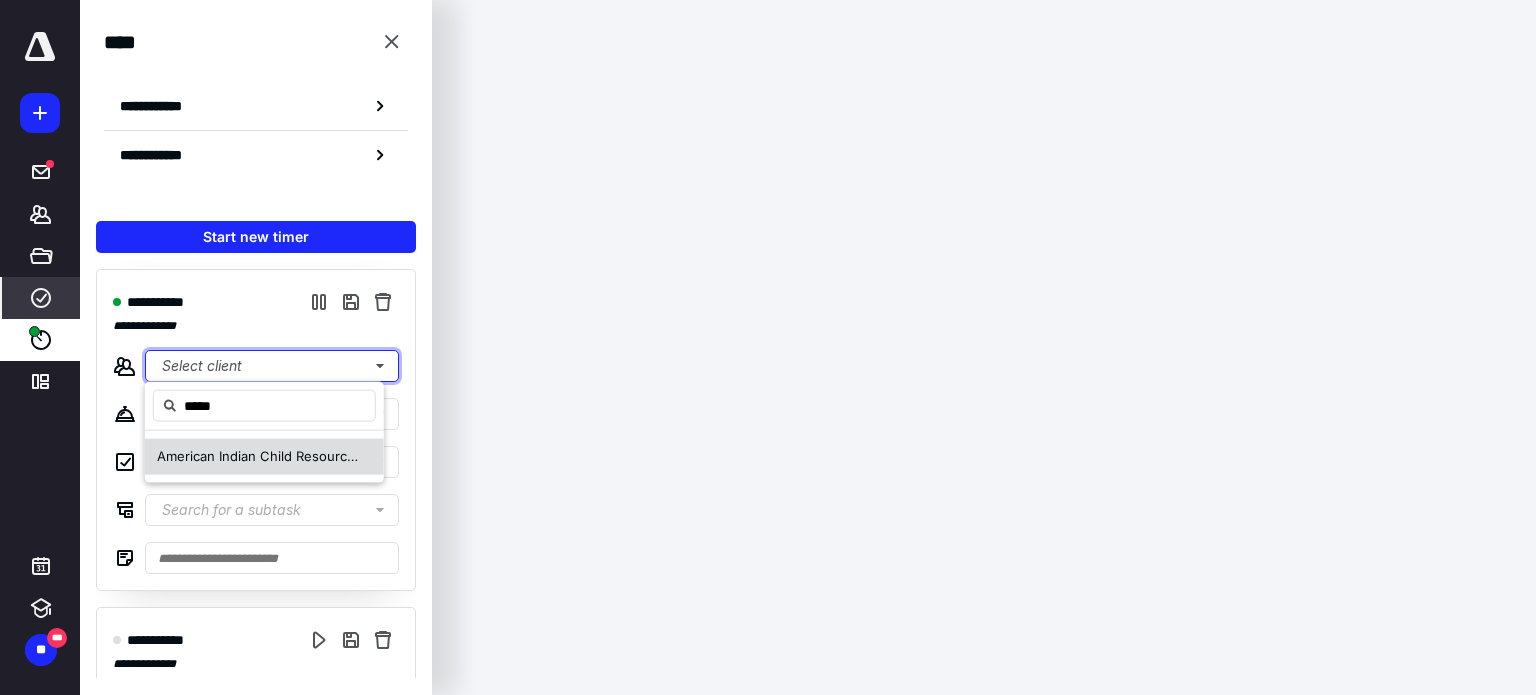 type 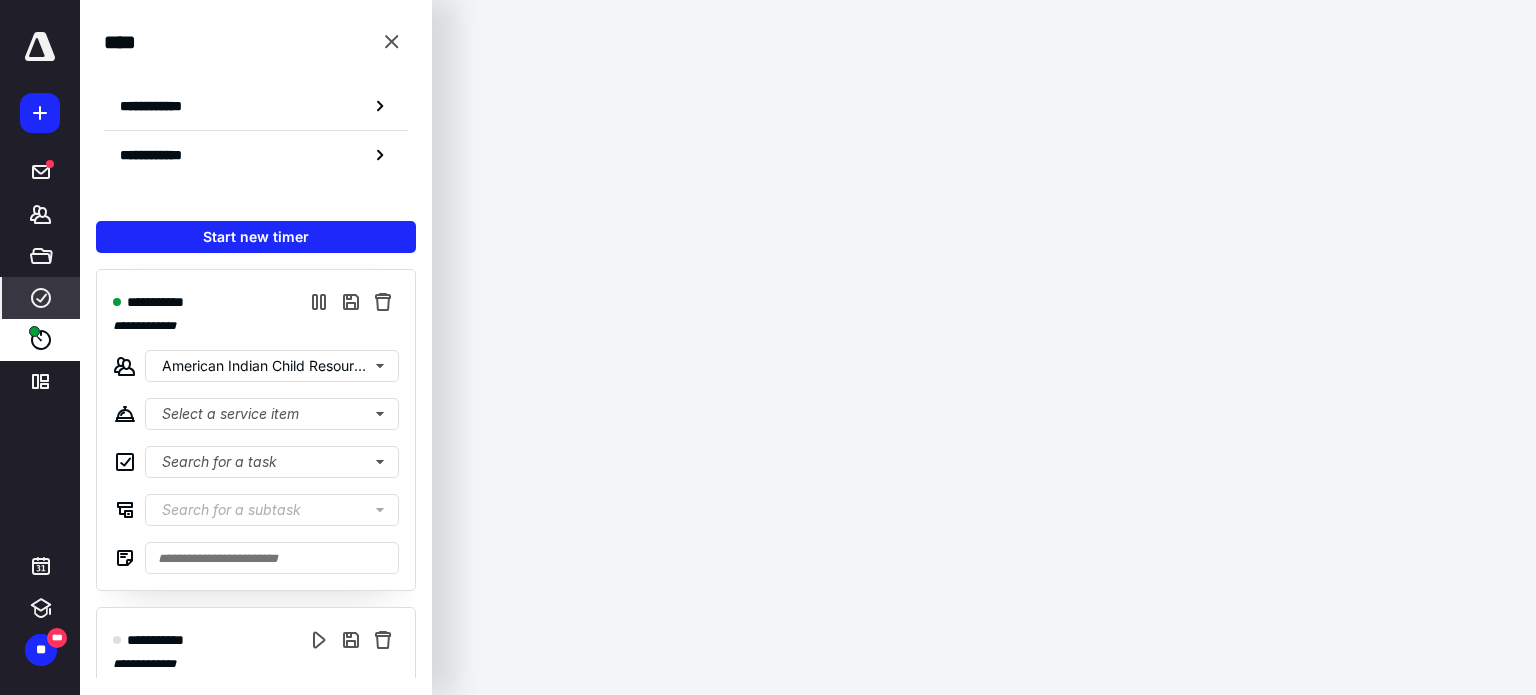 click on "**********" at bounding box center [256, 430] 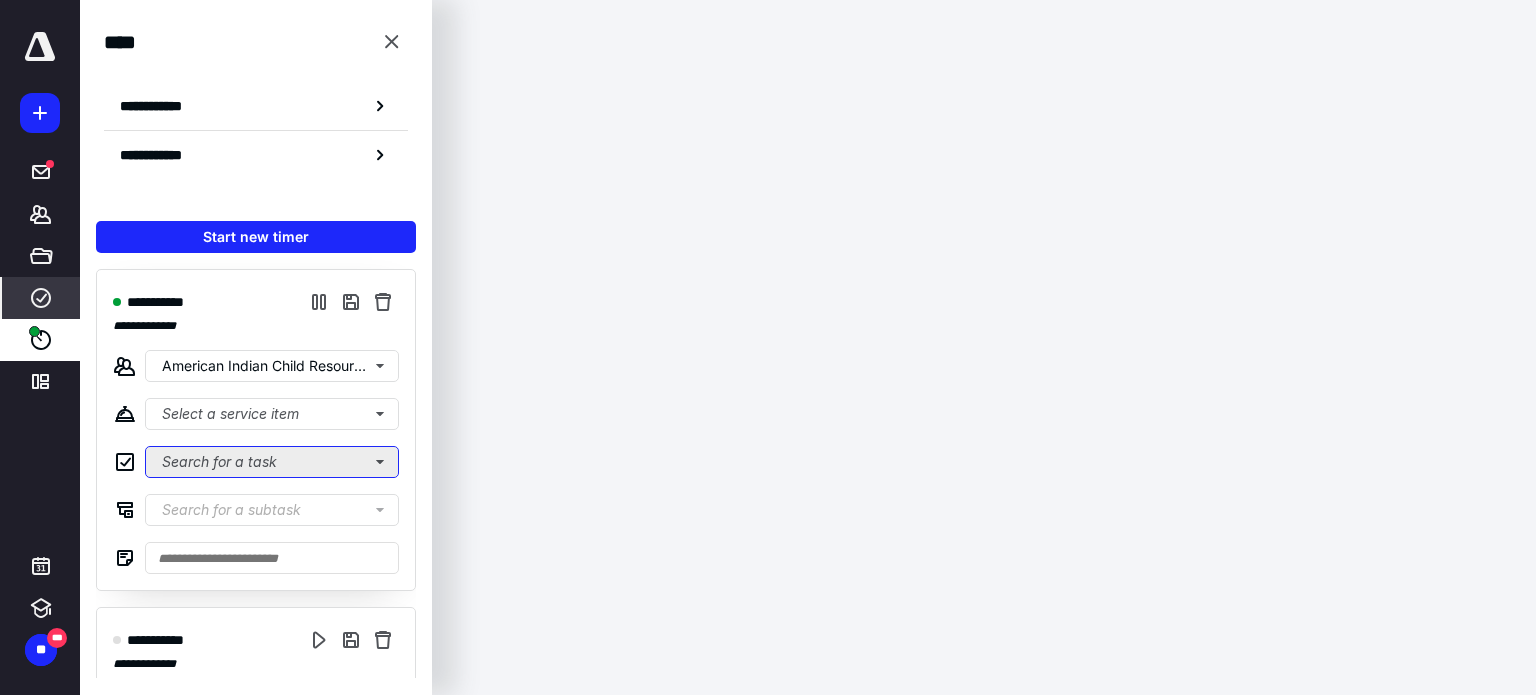 click on "Search for a task" at bounding box center [272, 462] 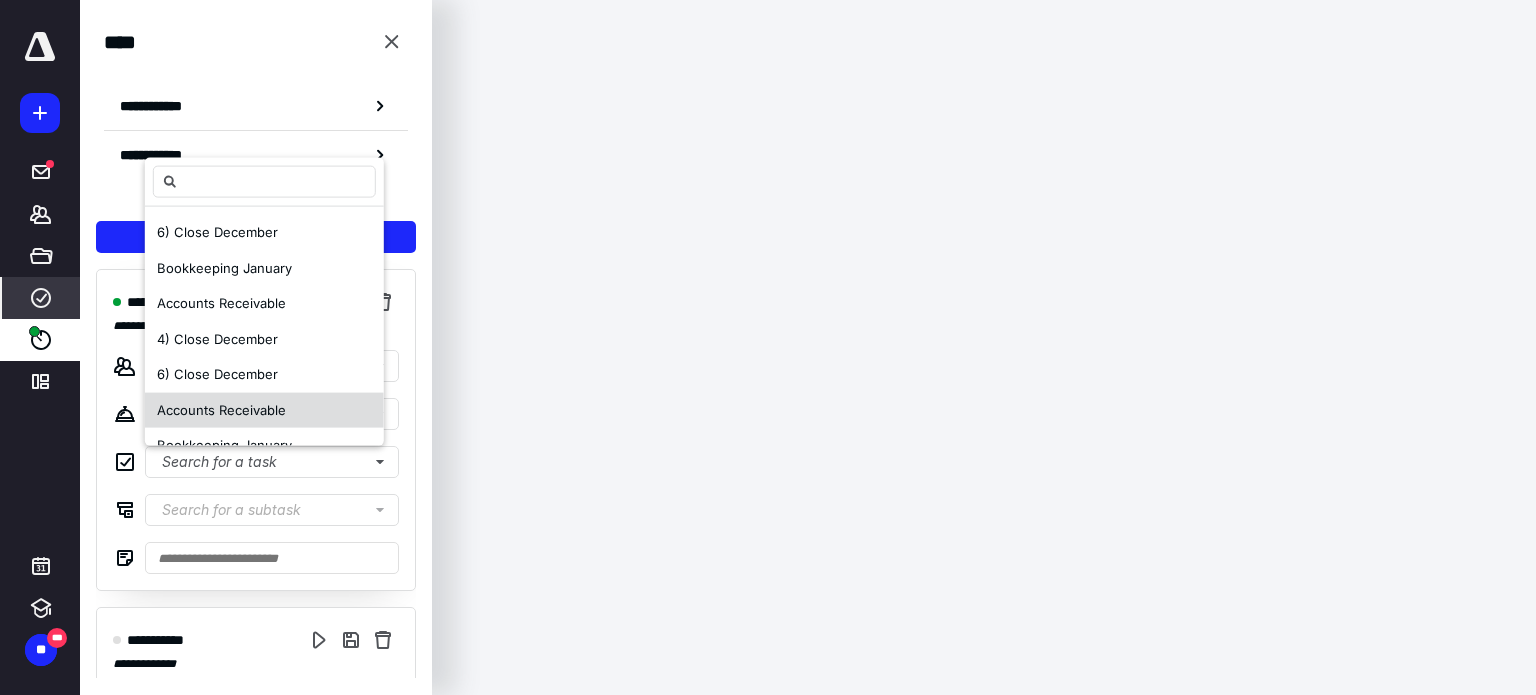 click on "Accounts Receivable" at bounding box center [221, 409] 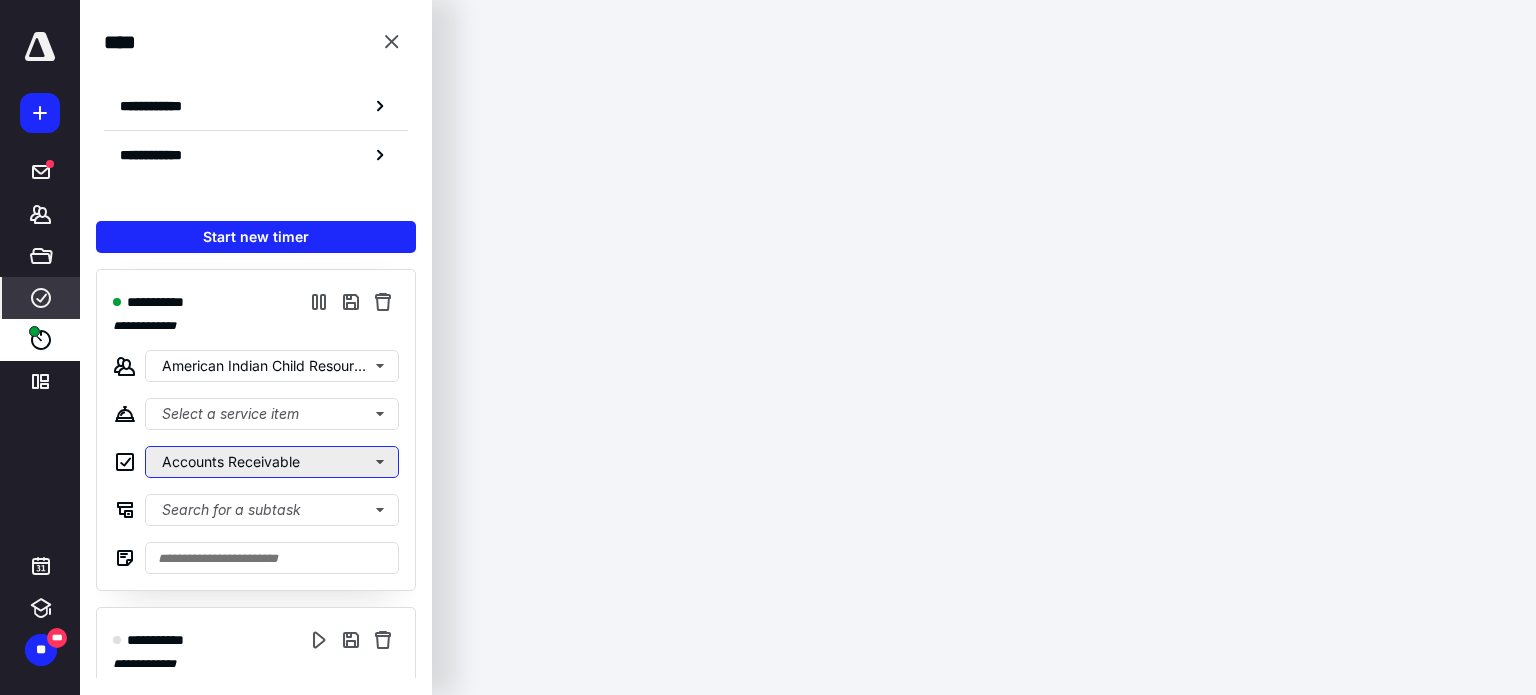 click on "Accounts Receivable" at bounding box center [272, 462] 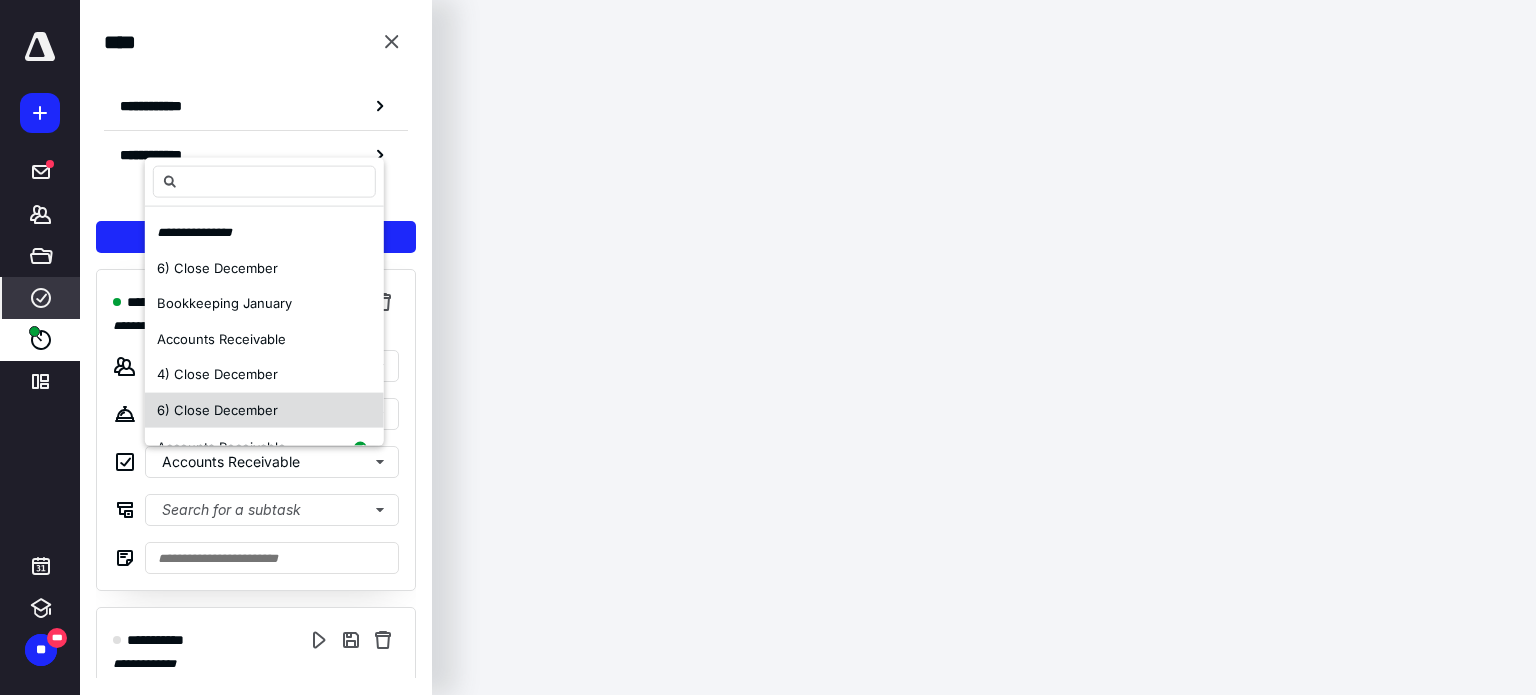 drag, startPoint x: 99, startPoint y: 418, endPoint x: 169, endPoint y: 415, distance: 70.064255 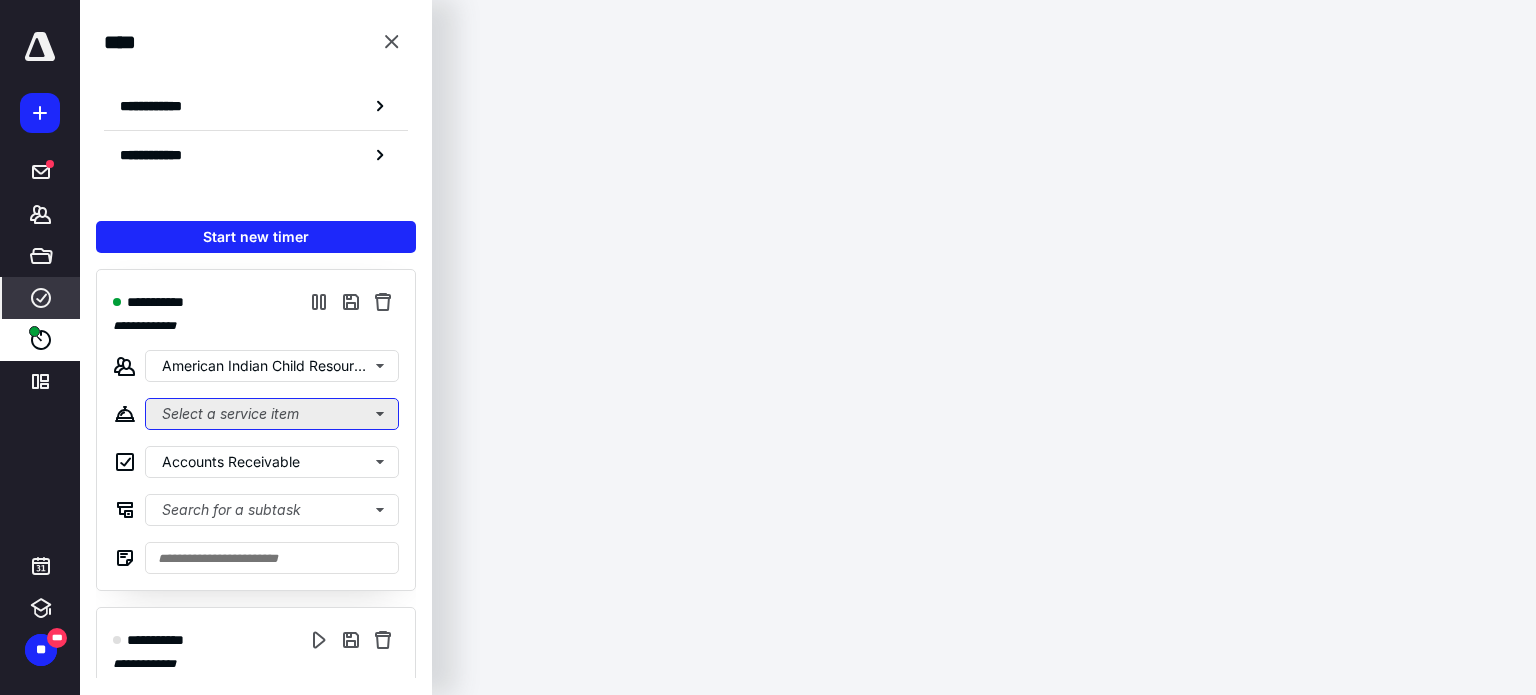 click on "Select a service item" at bounding box center (272, 414) 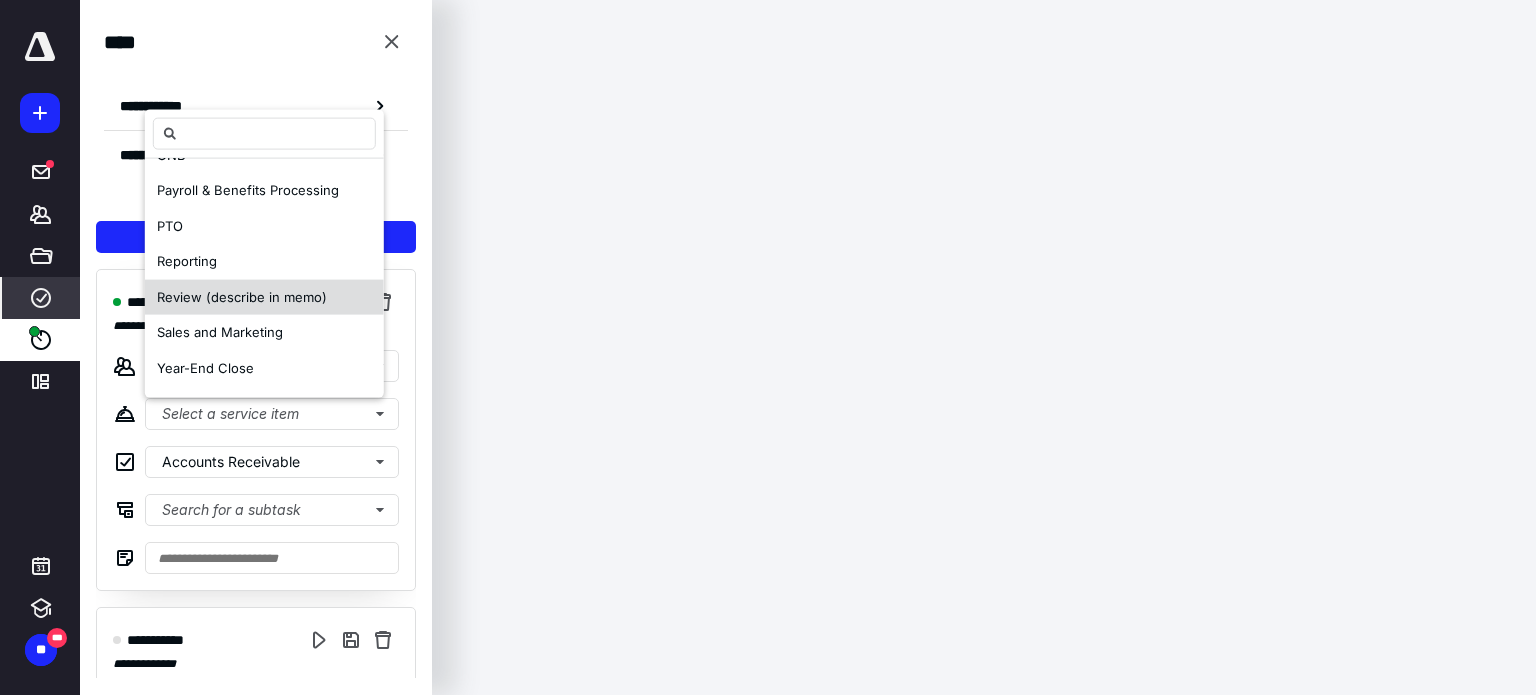 scroll, scrollTop: 387, scrollLeft: 0, axis: vertical 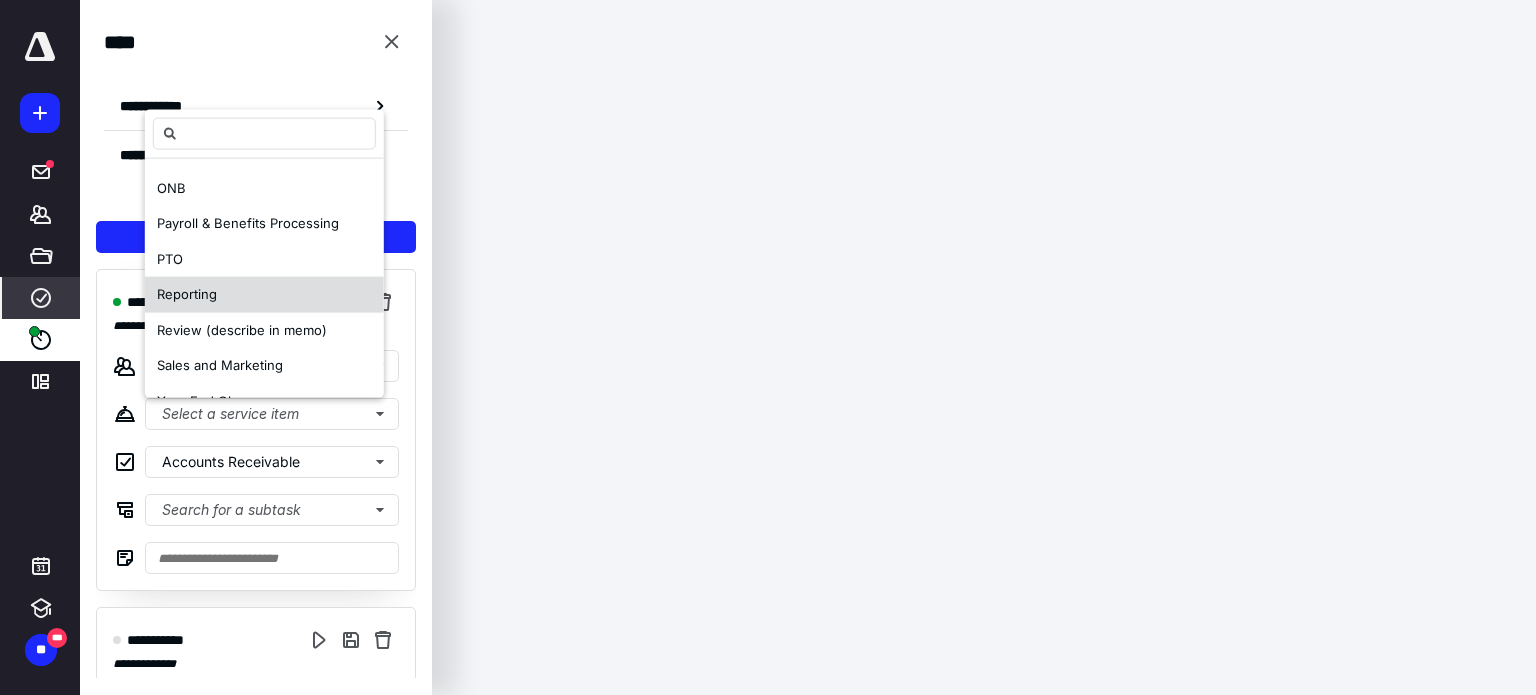 click on "Reporting" at bounding box center (264, 295) 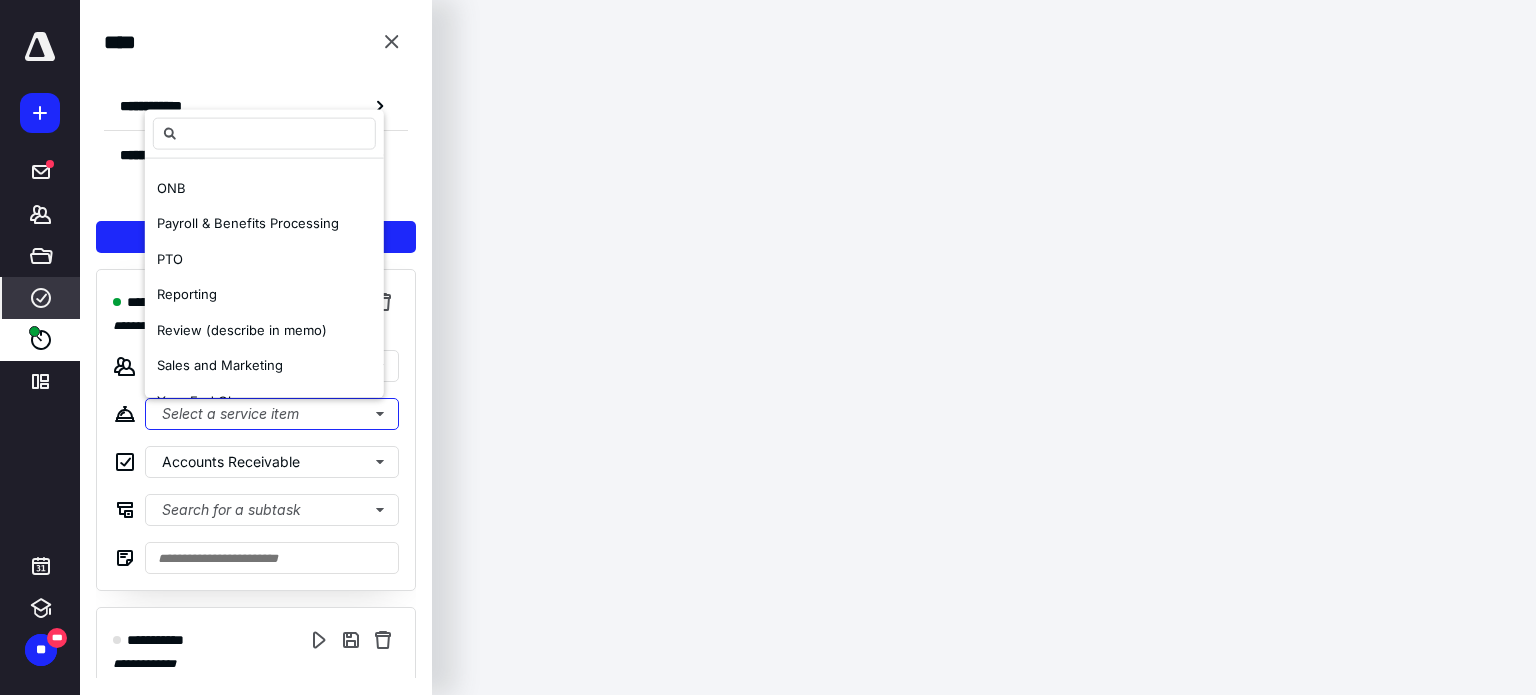scroll, scrollTop: 0, scrollLeft: 0, axis: both 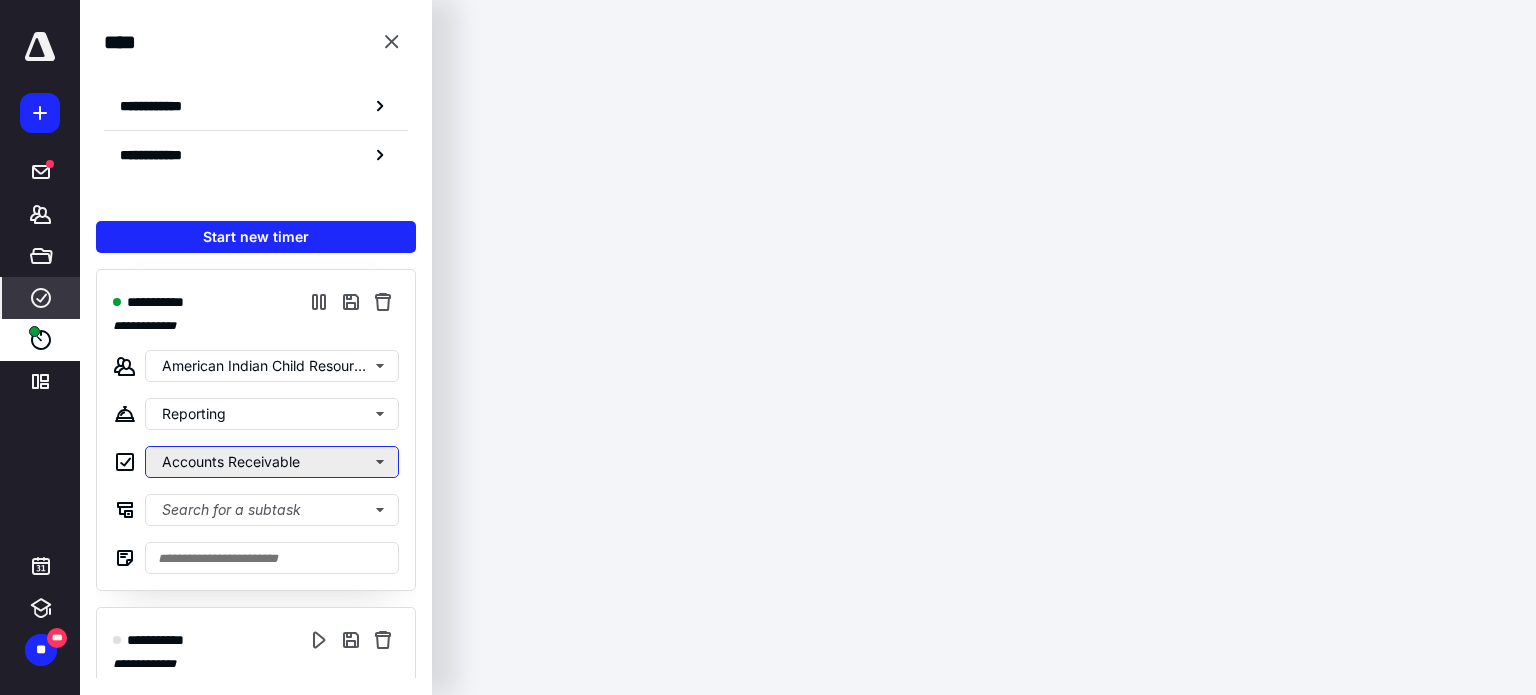 click on "Accounts Receivable" at bounding box center (272, 462) 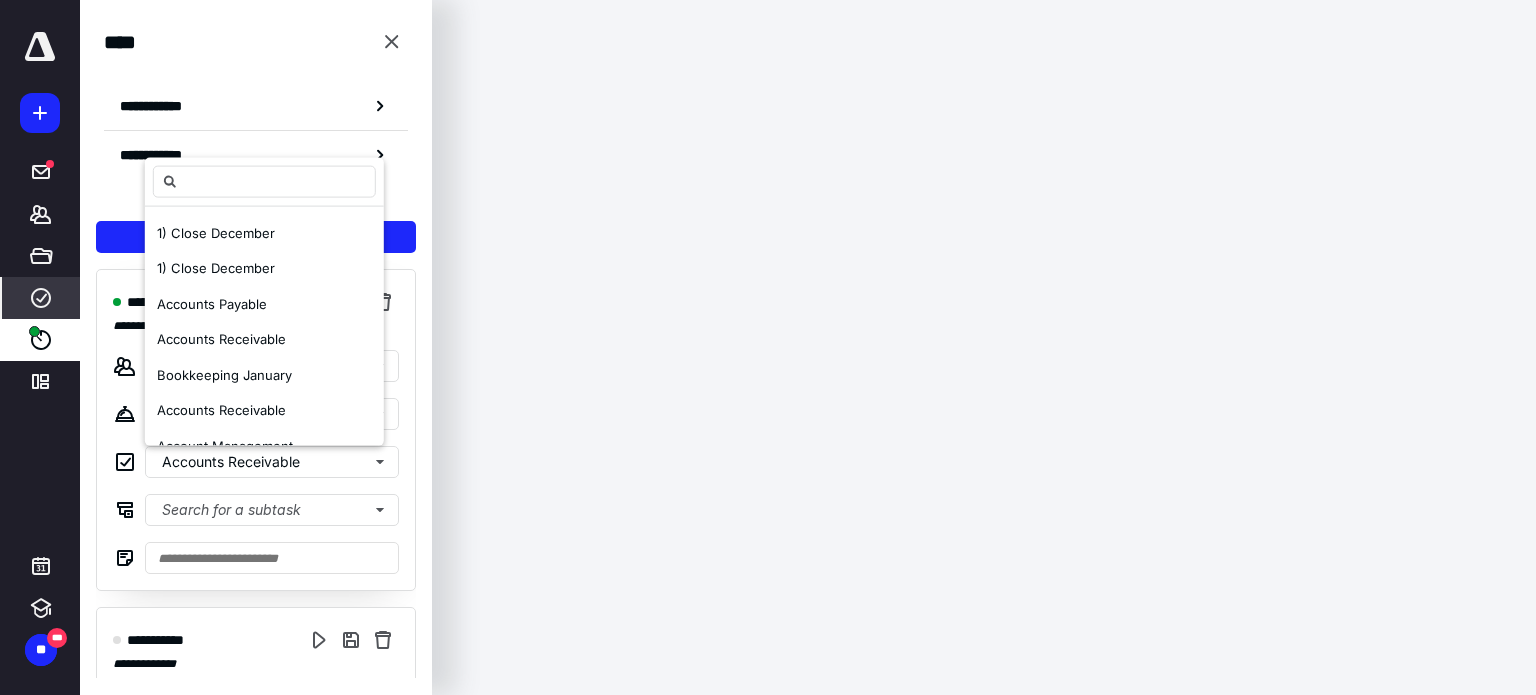 scroll, scrollTop: 633, scrollLeft: 0, axis: vertical 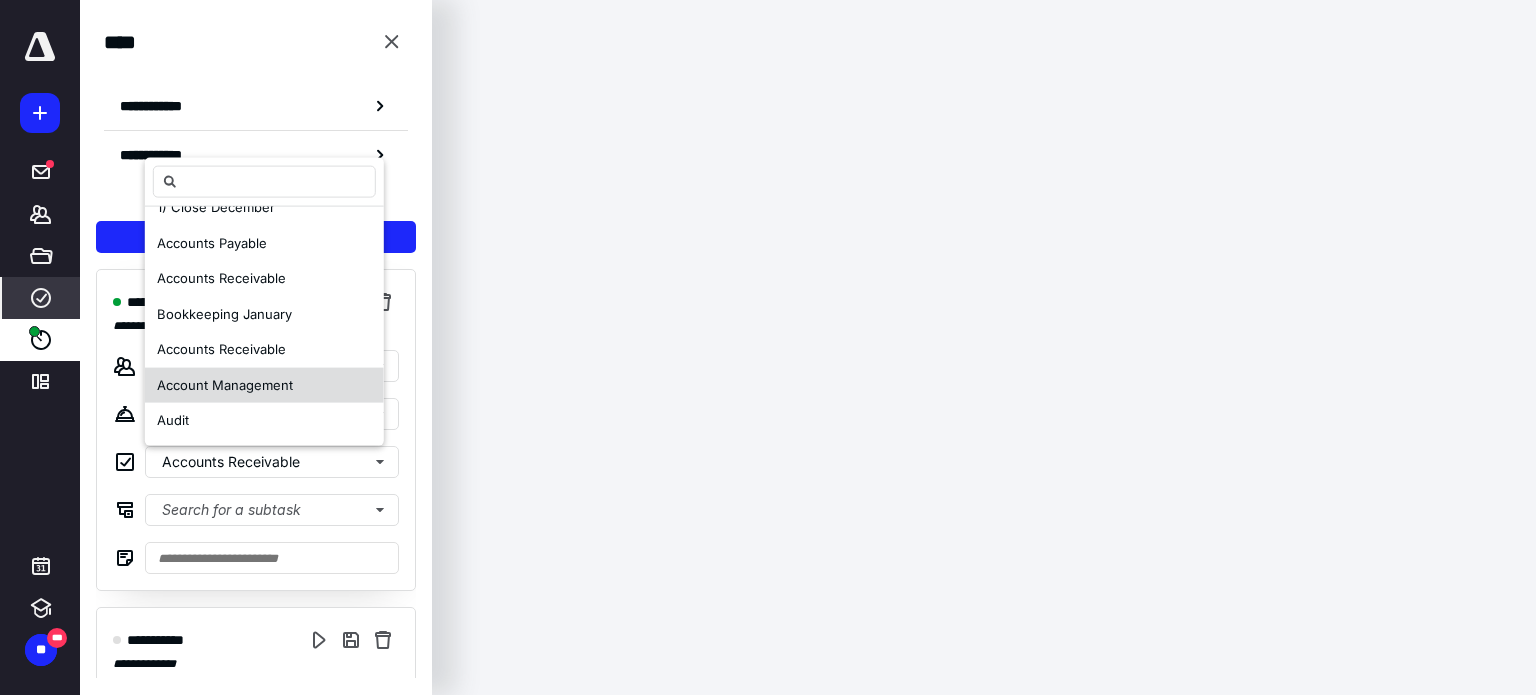 click on "Account Management" at bounding box center (225, 384) 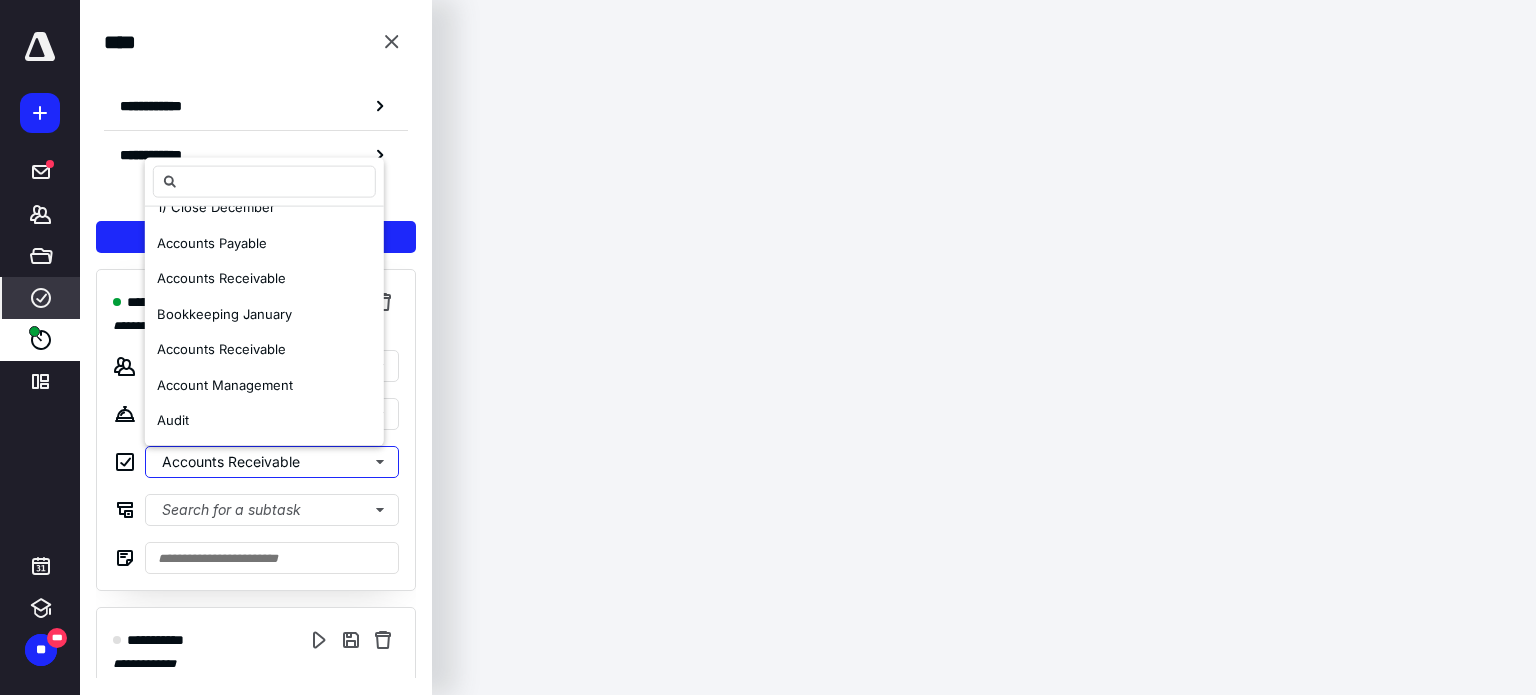 scroll, scrollTop: 0, scrollLeft: 0, axis: both 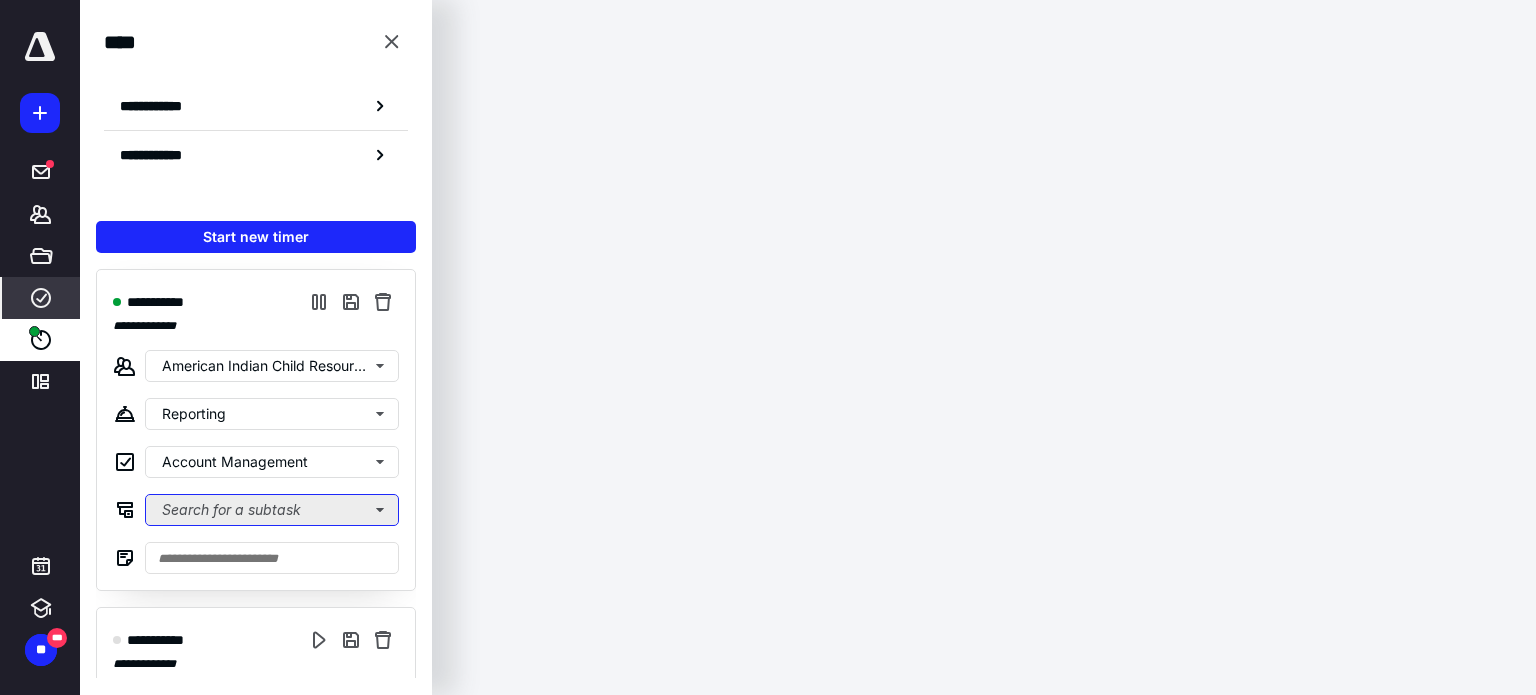 click on "Search for a subtask" at bounding box center (272, 510) 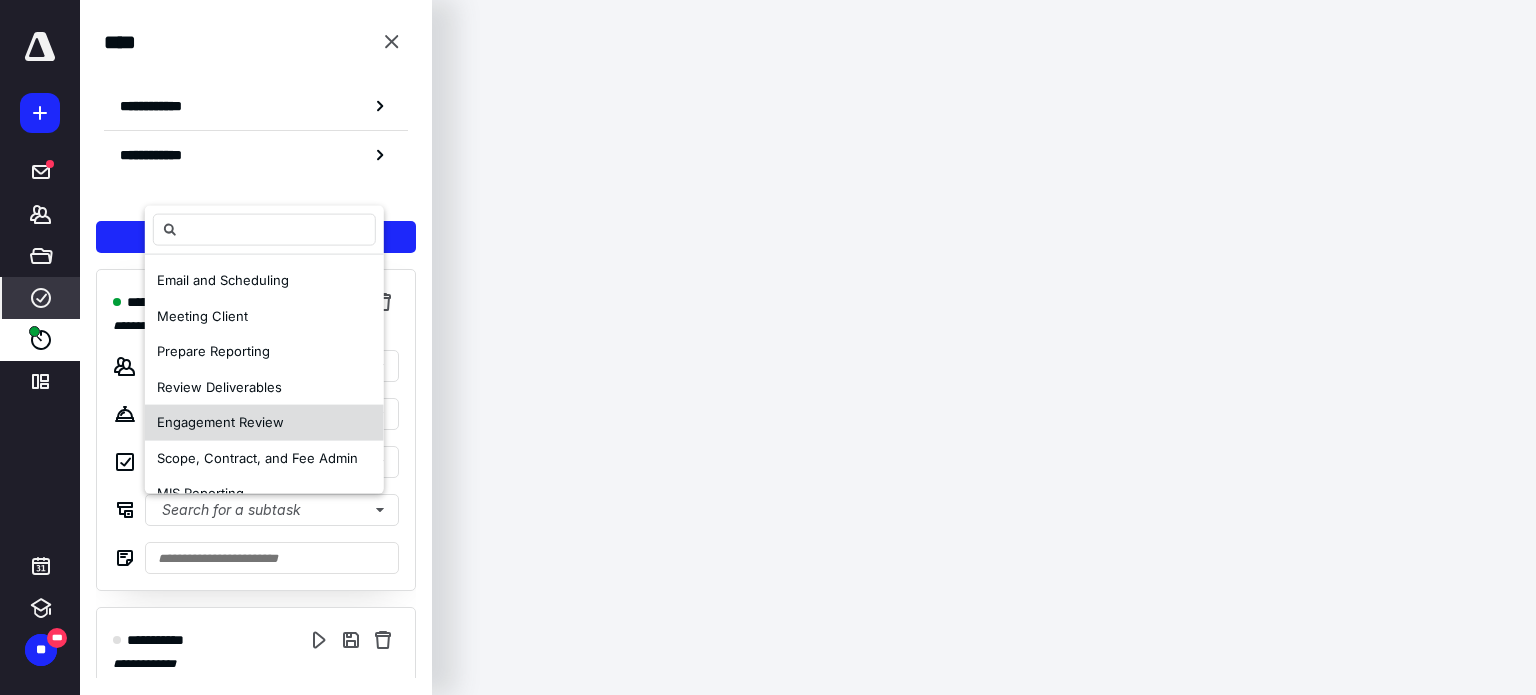 scroll, scrollTop: 96, scrollLeft: 0, axis: vertical 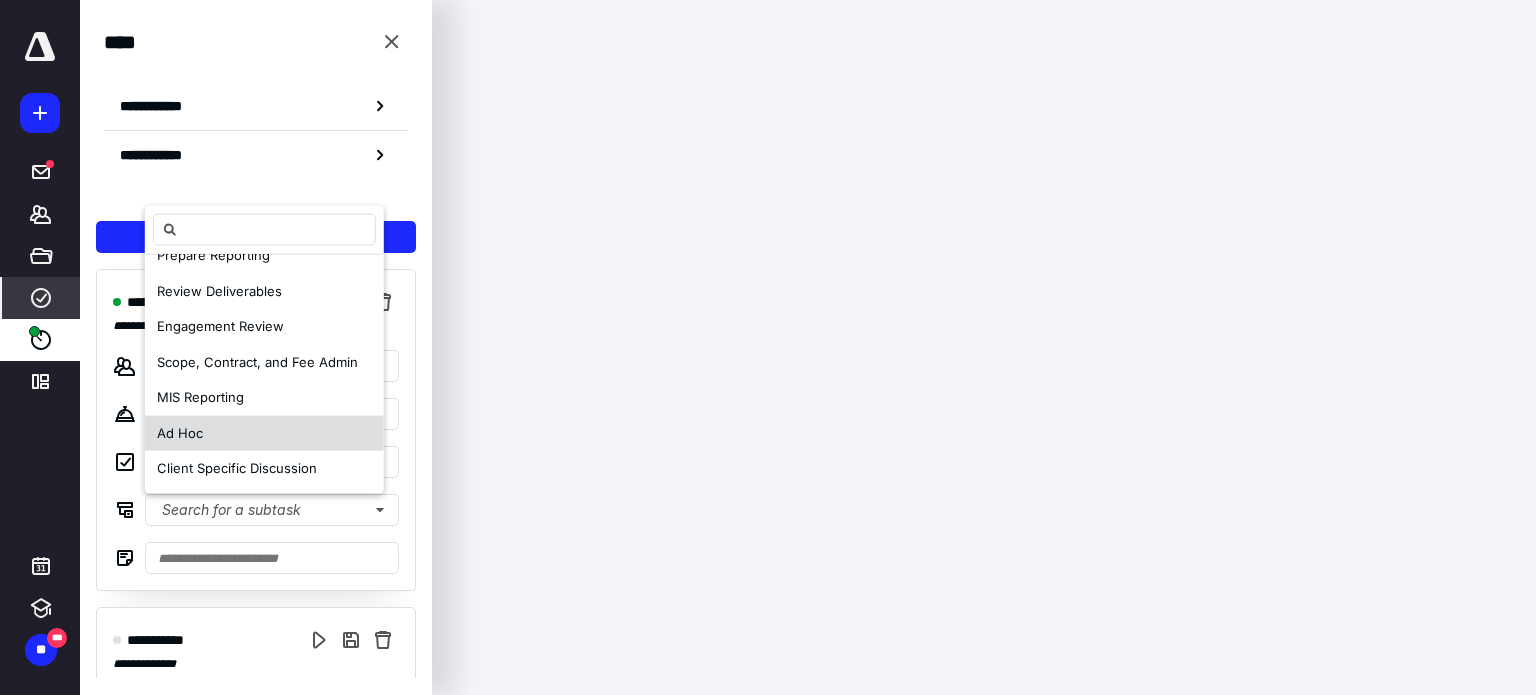 click on "Ad Hoc" at bounding box center [264, 433] 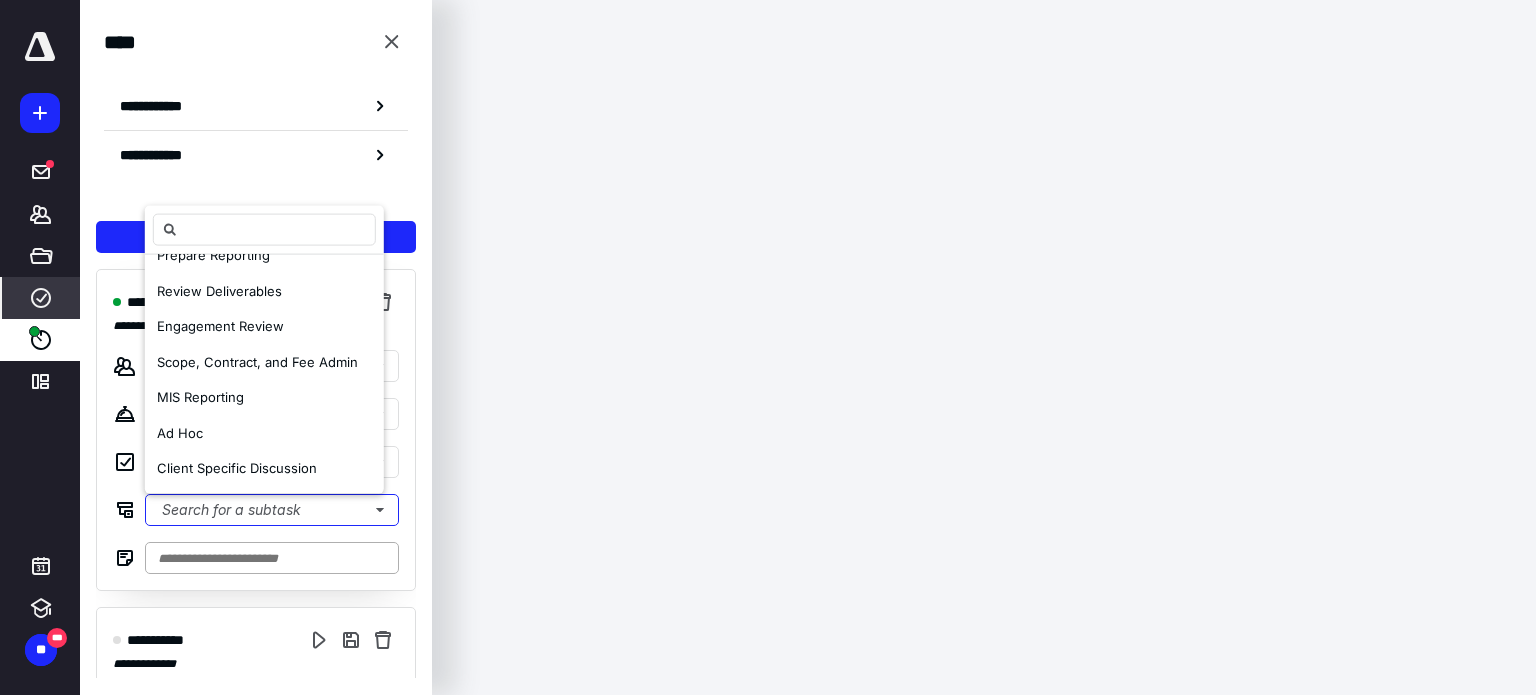 scroll, scrollTop: 0, scrollLeft: 0, axis: both 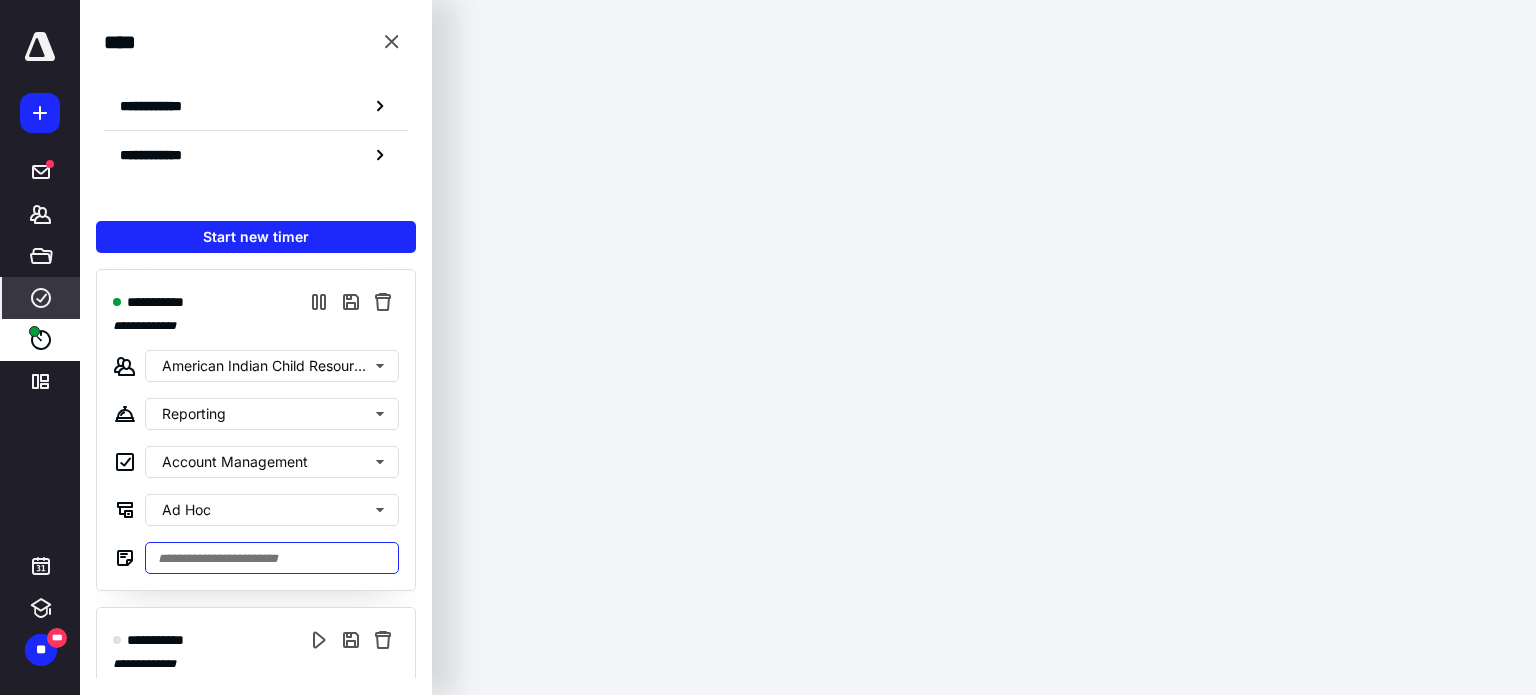 click at bounding box center [272, 558] 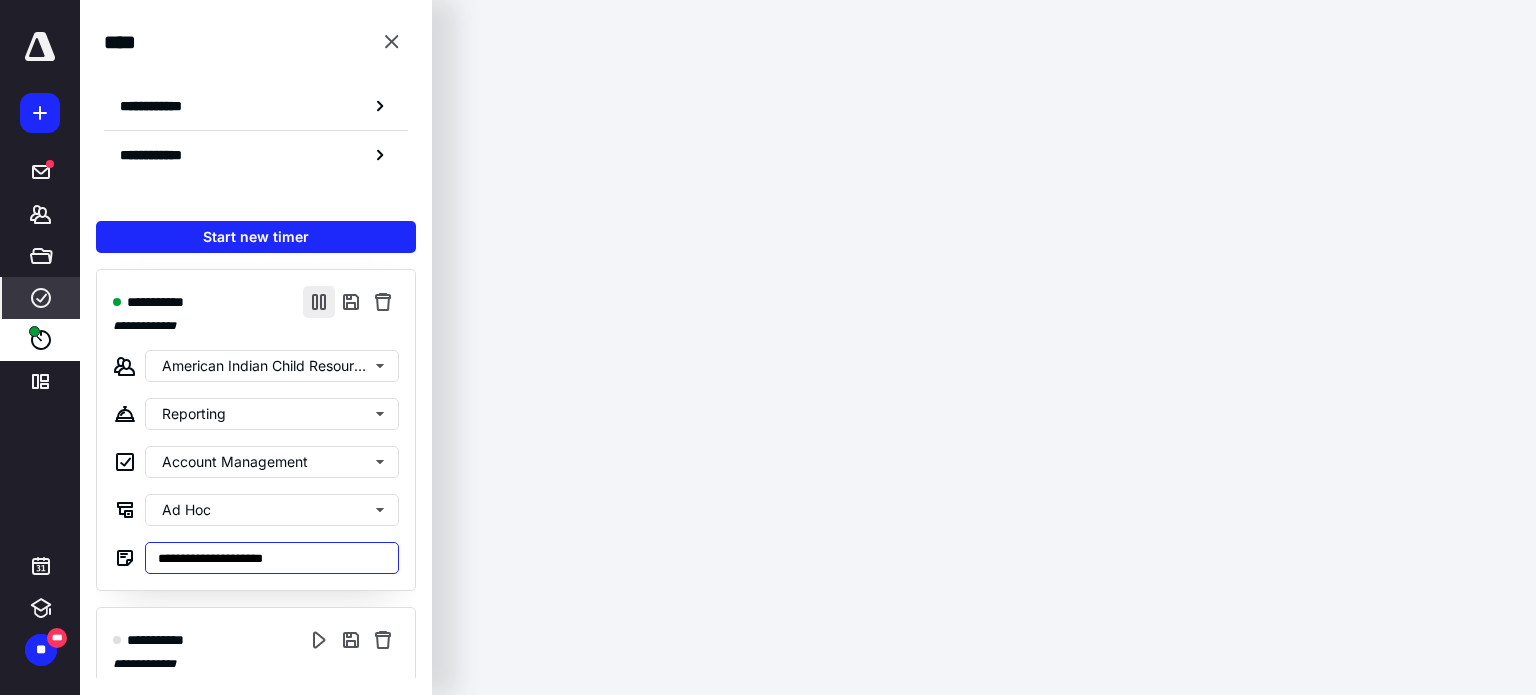 type on "**********" 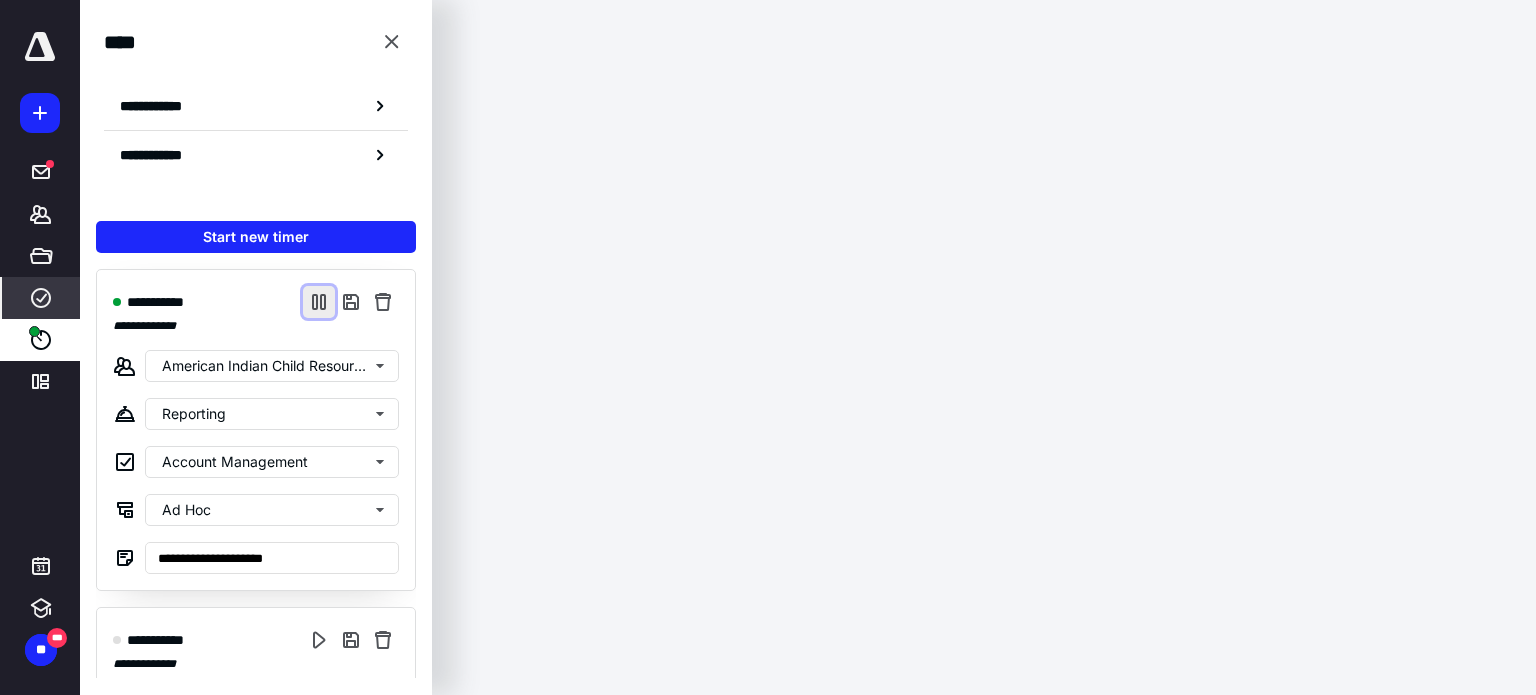 click at bounding box center (319, 302) 